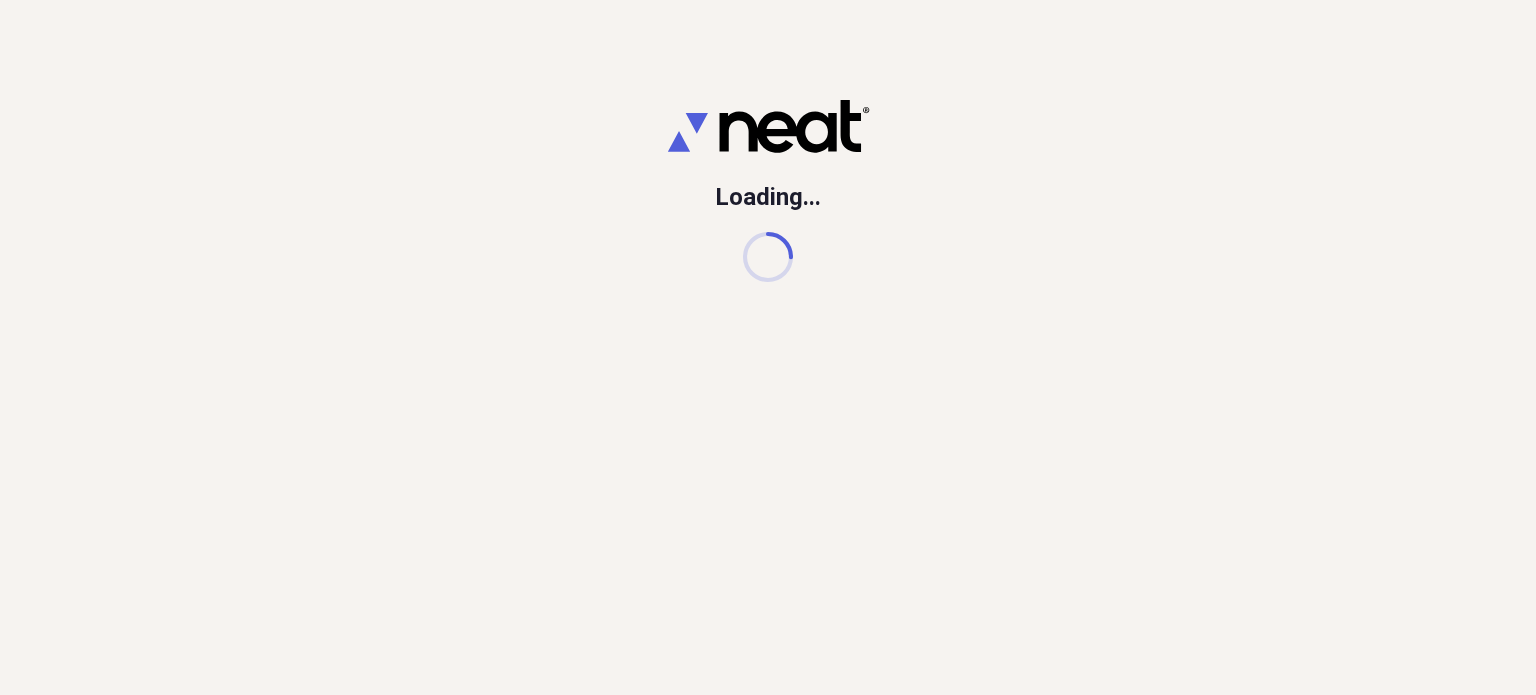scroll, scrollTop: 0, scrollLeft: 0, axis: both 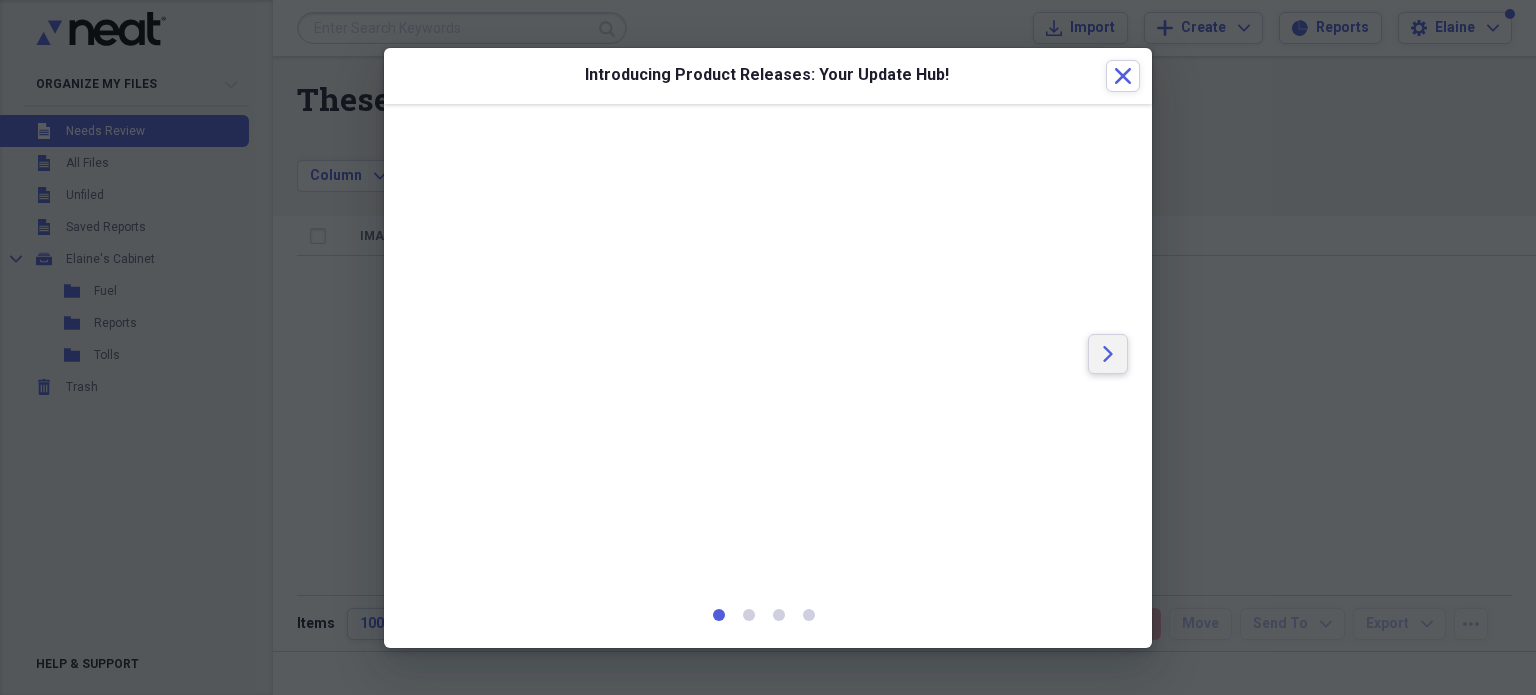 click on "Arrow" at bounding box center [1108, 354] 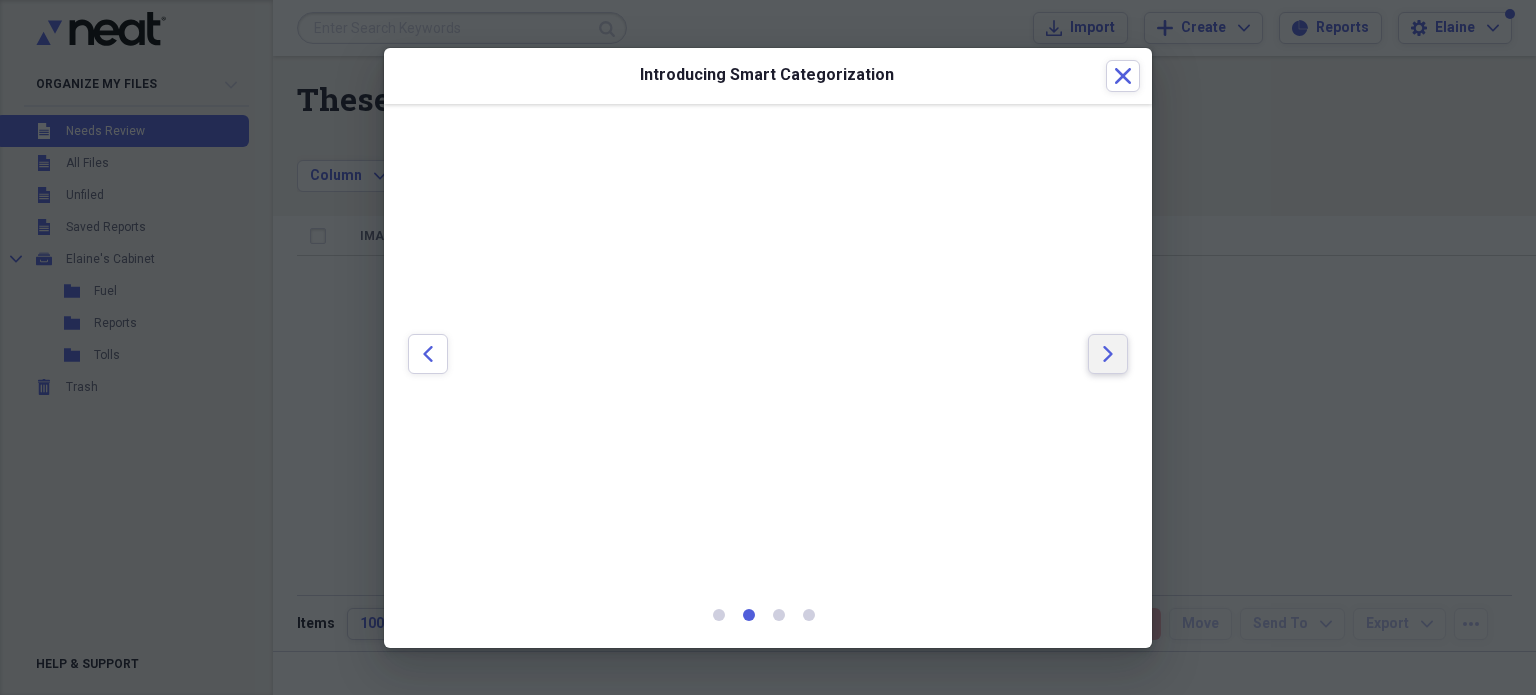 click on "Arrow" at bounding box center [1108, 354] 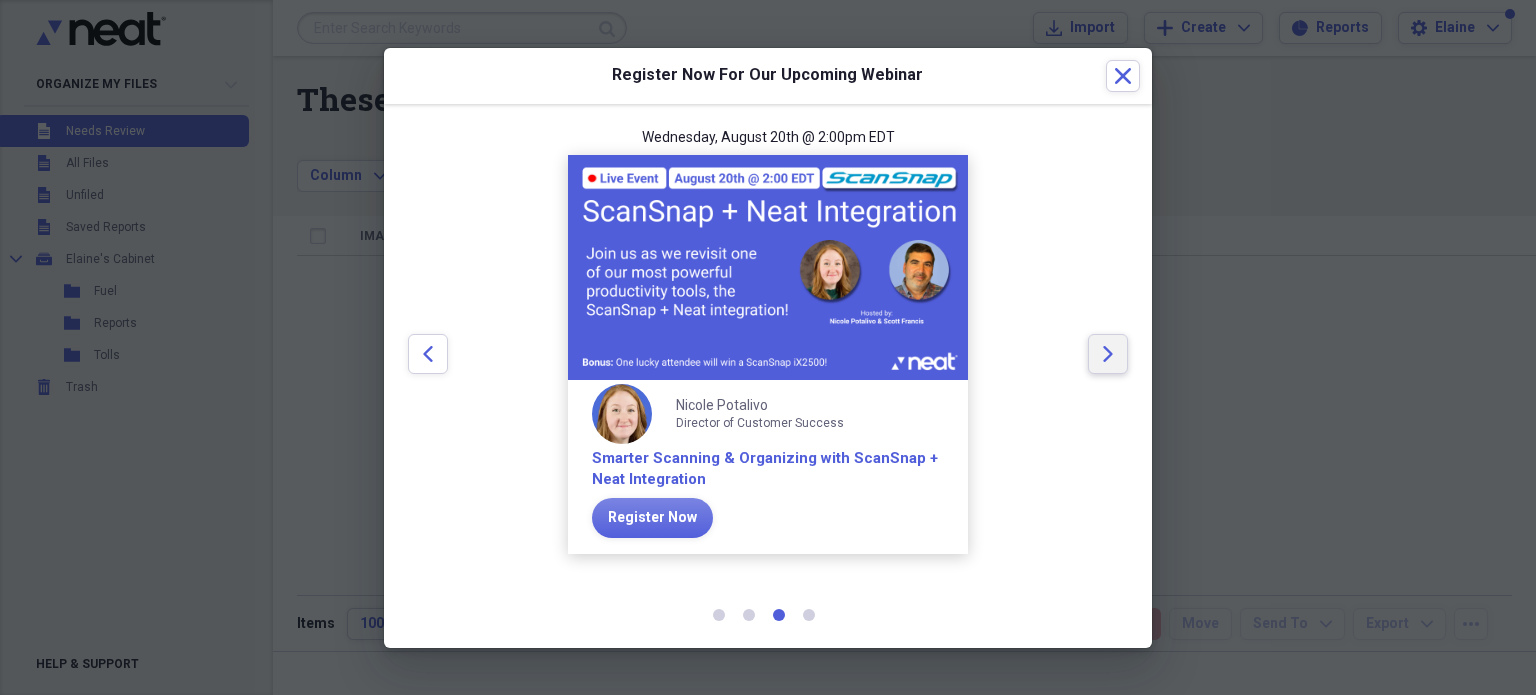 click on "Arrow" at bounding box center [1108, 354] 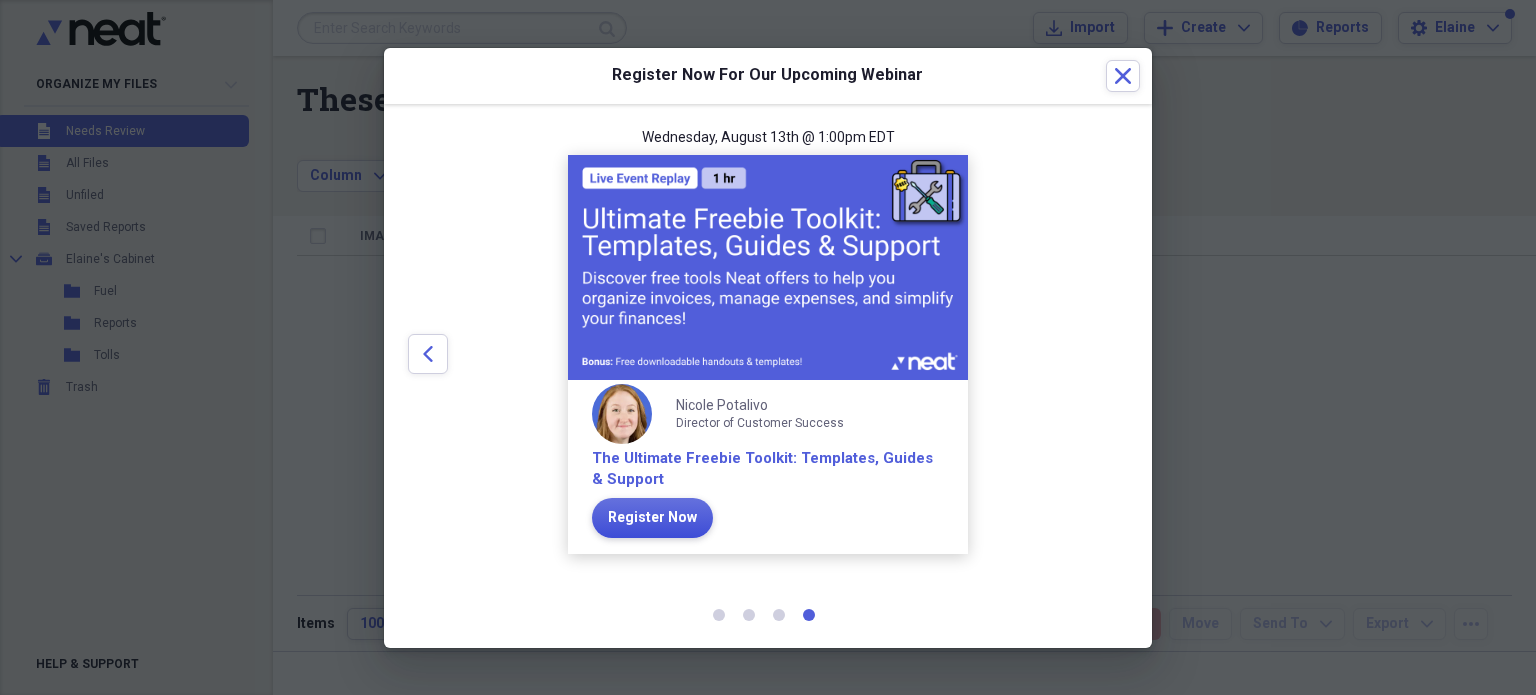 click on "Register Now" at bounding box center (652, 518) 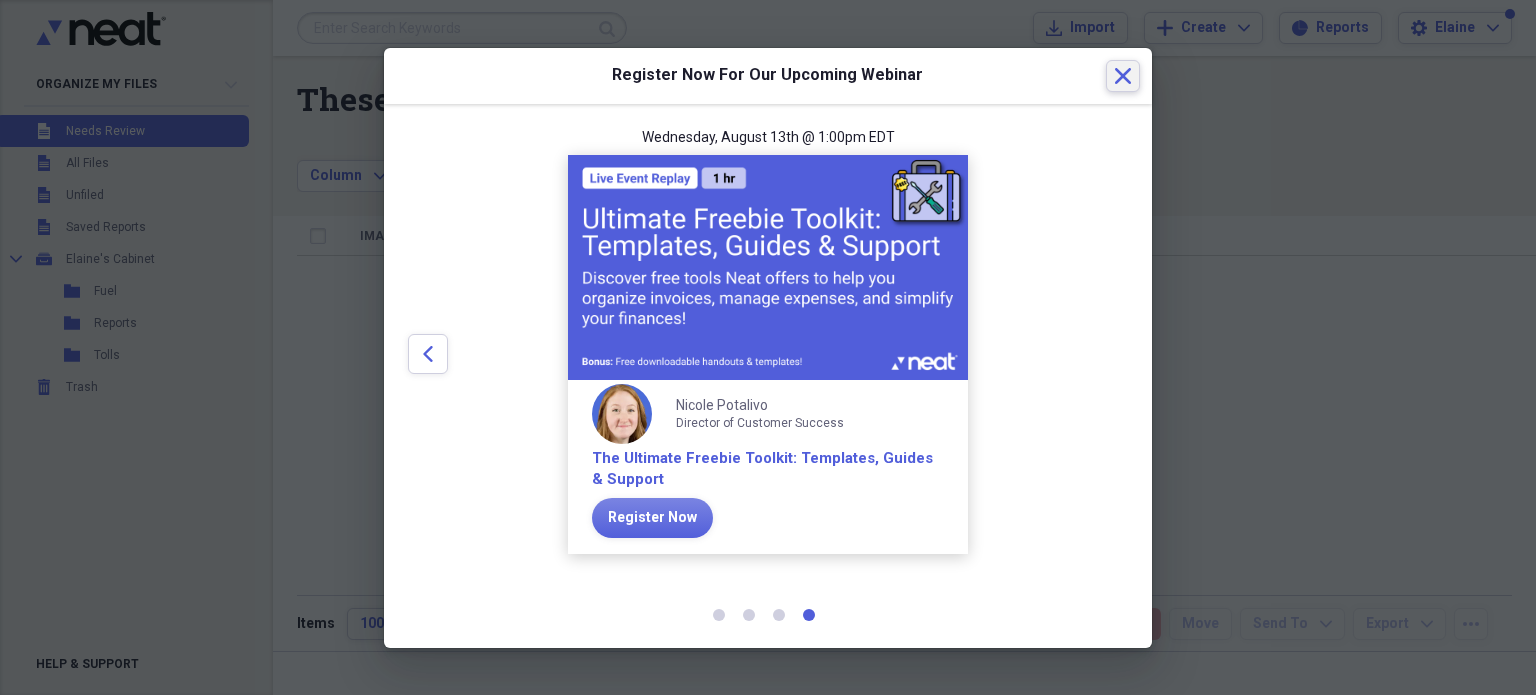 click on "Close" 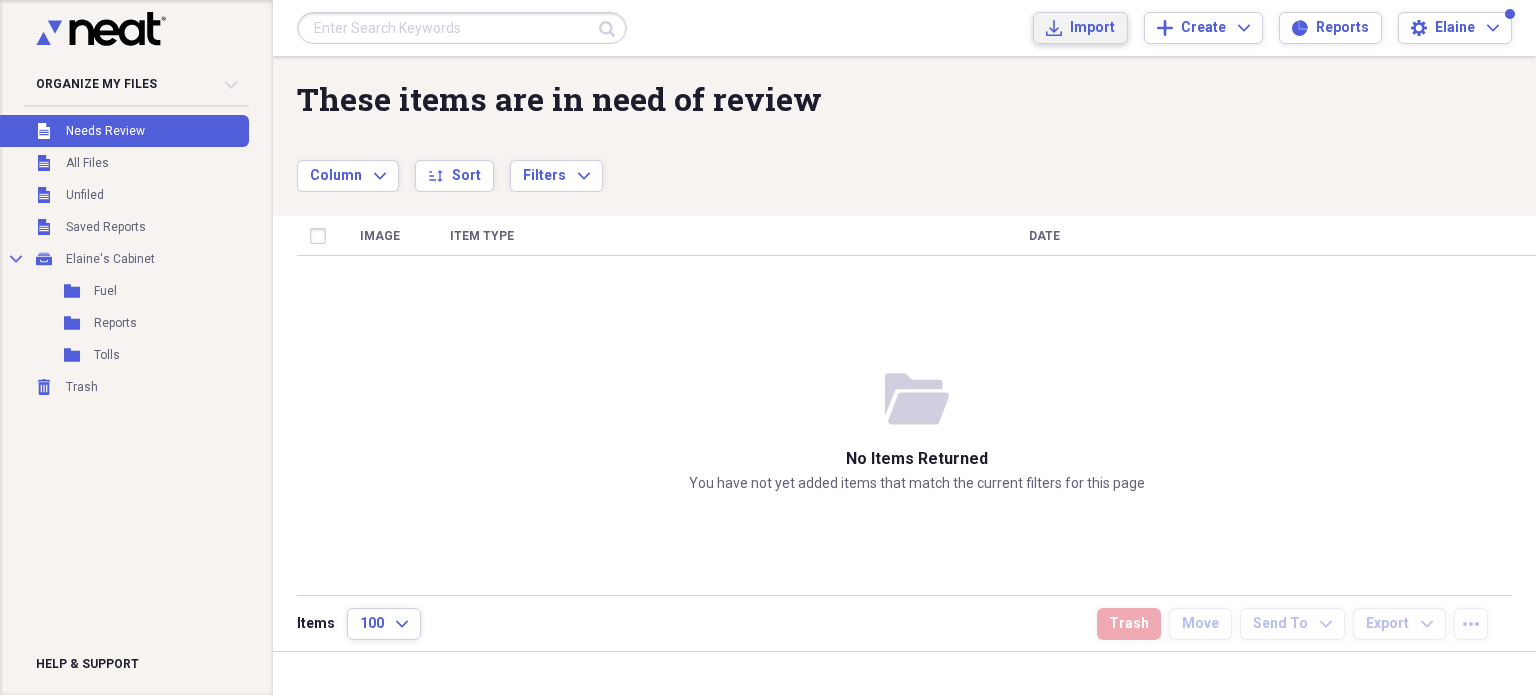 click on "Import" at bounding box center (1092, 28) 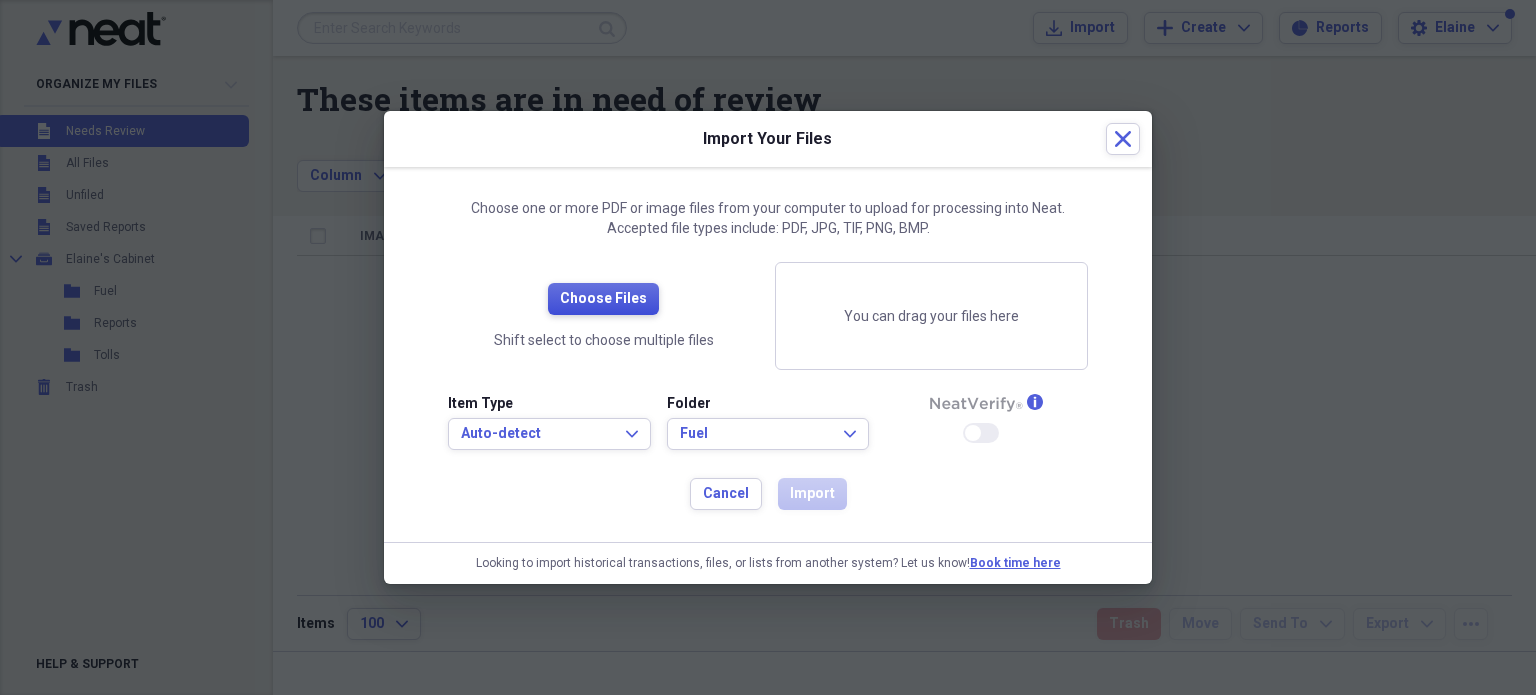 click on "Choose Files" at bounding box center [603, 299] 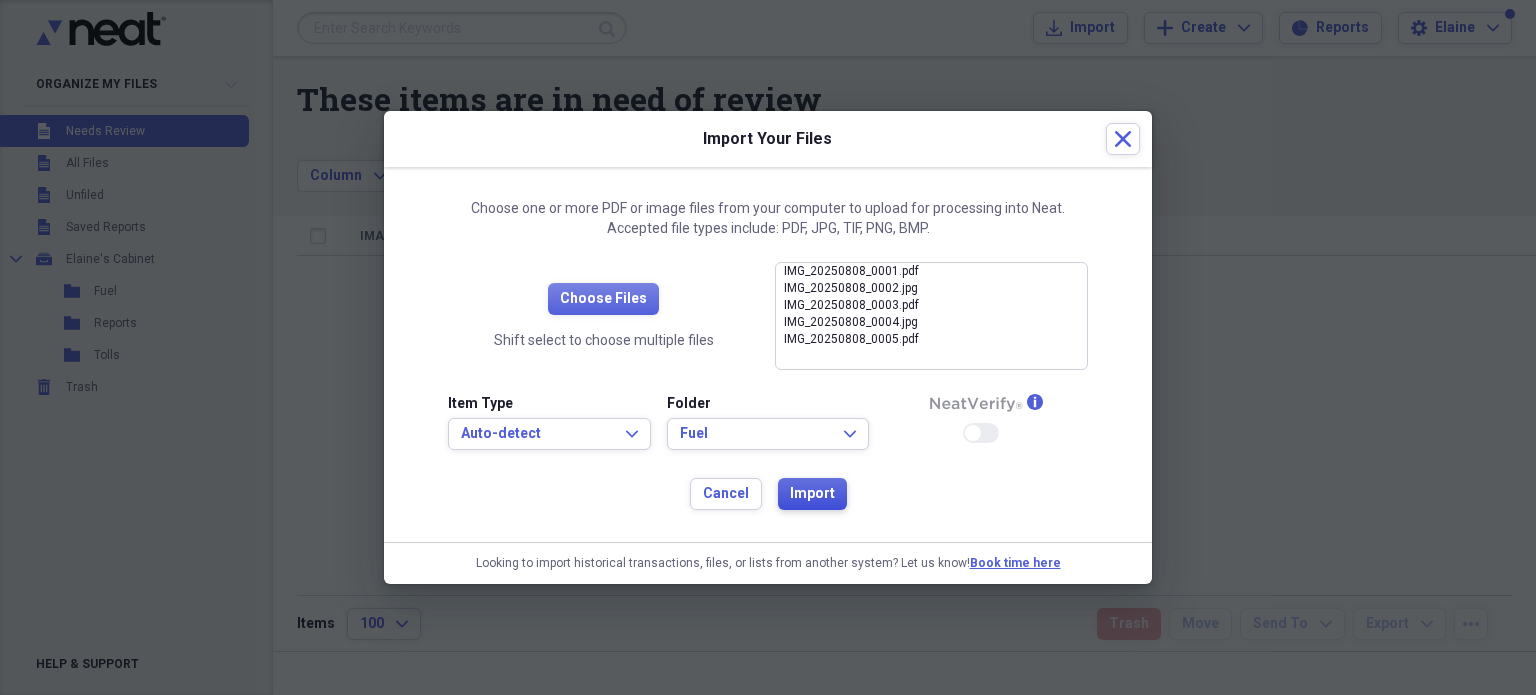 click on "Import" at bounding box center [812, 494] 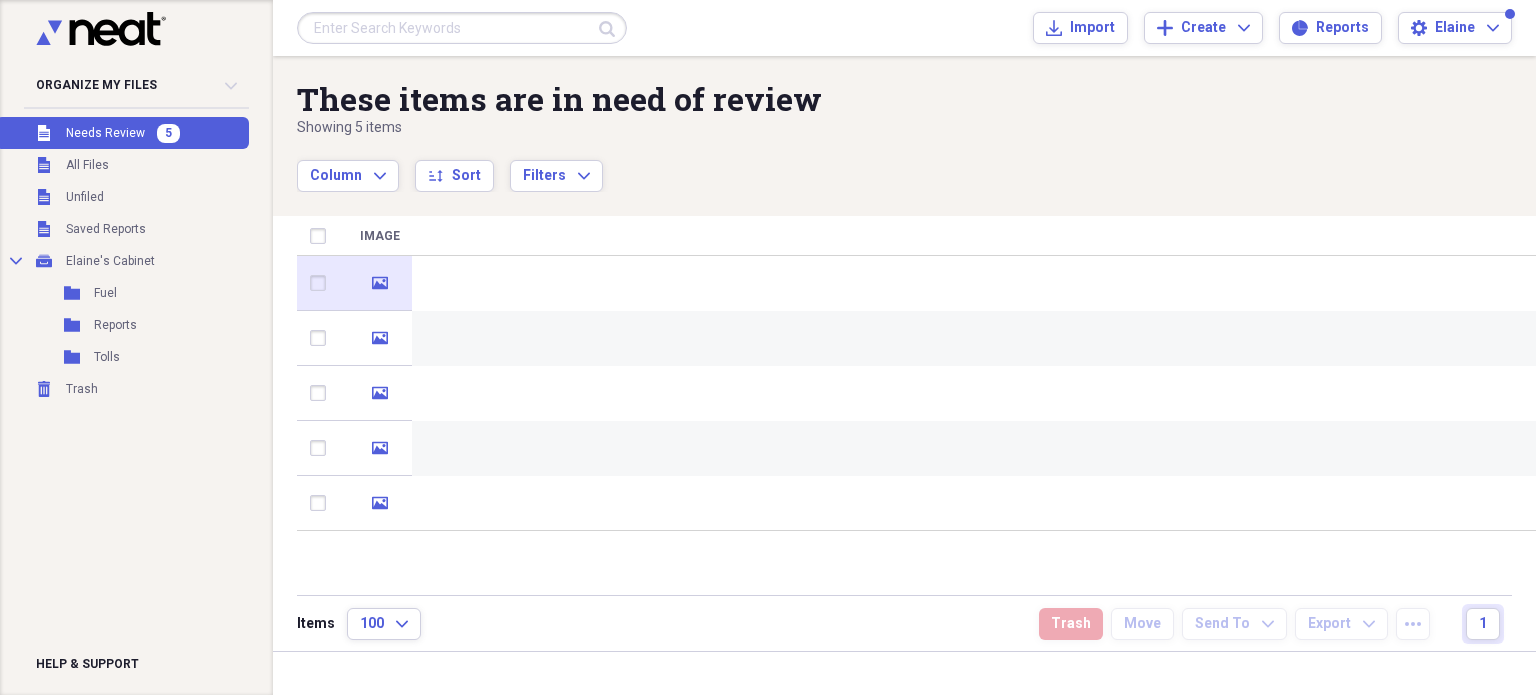 click at bounding box center (974, 283) 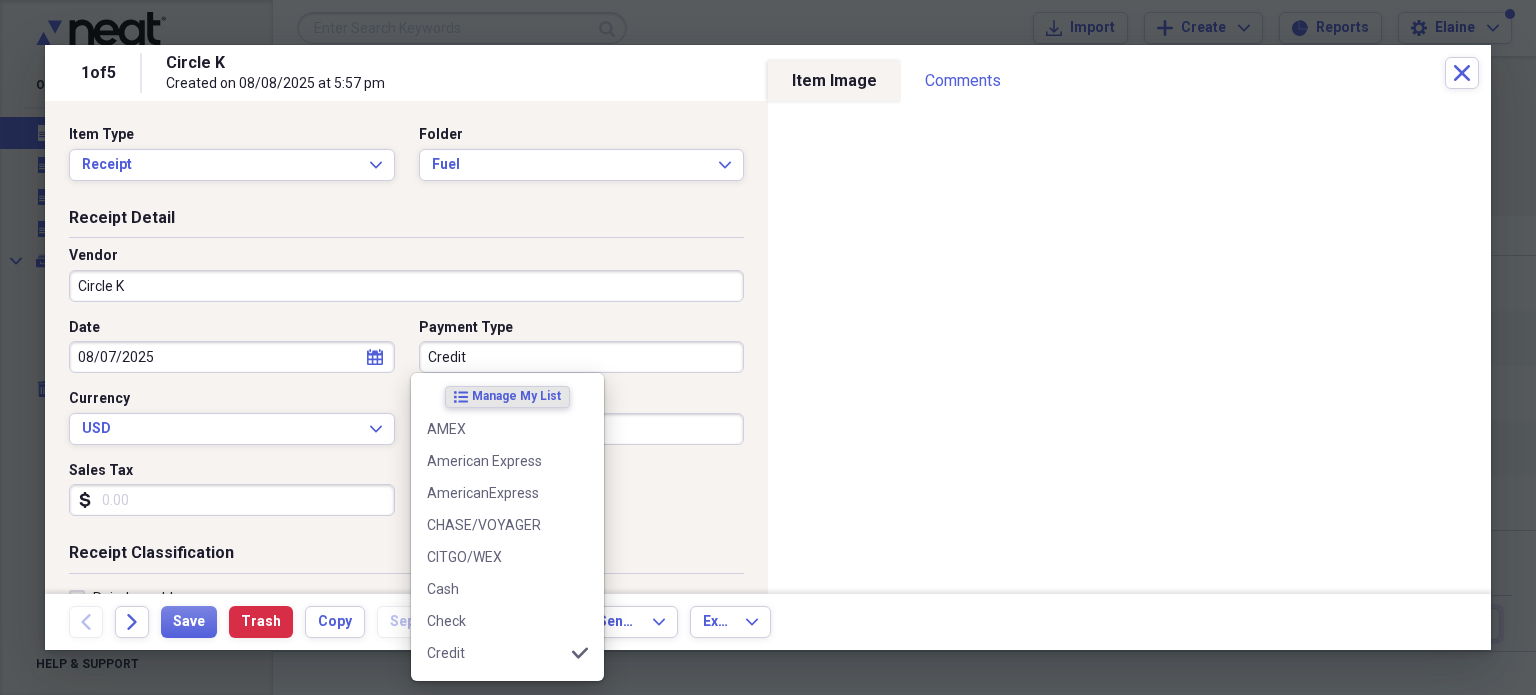 click on "Credit" at bounding box center (582, 357) 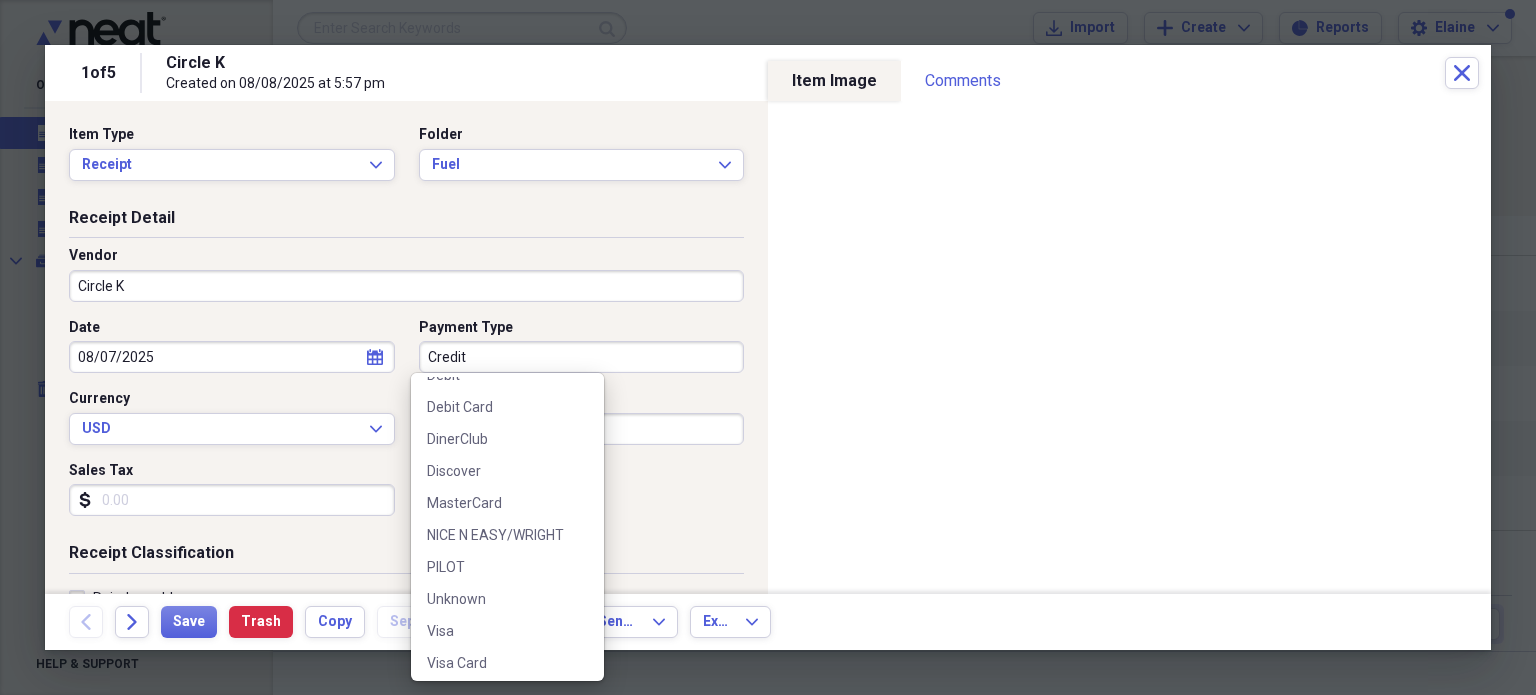 scroll, scrollTop: 348, scrollLeft: 0, axis: vertical 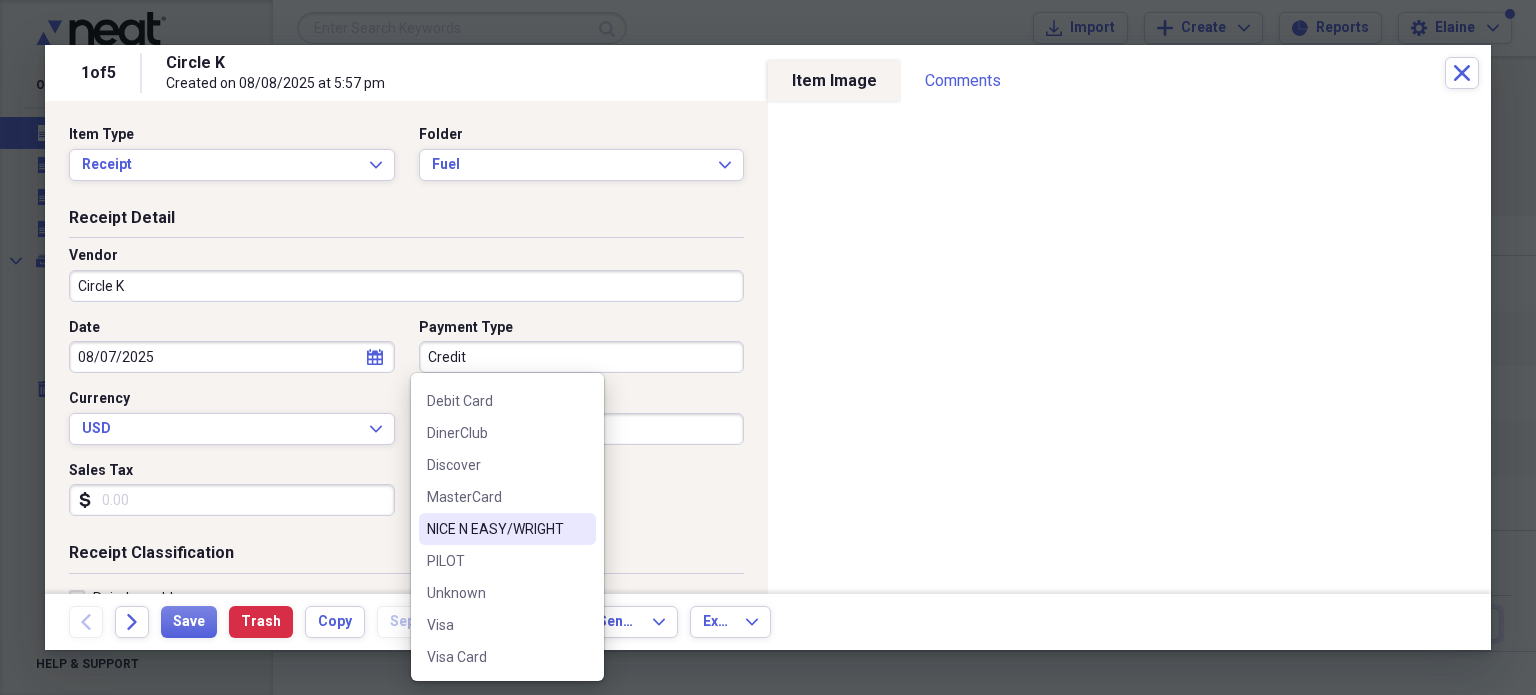 click on "NICE N EASY/WRIGHT" at bounding box center (495, 529) 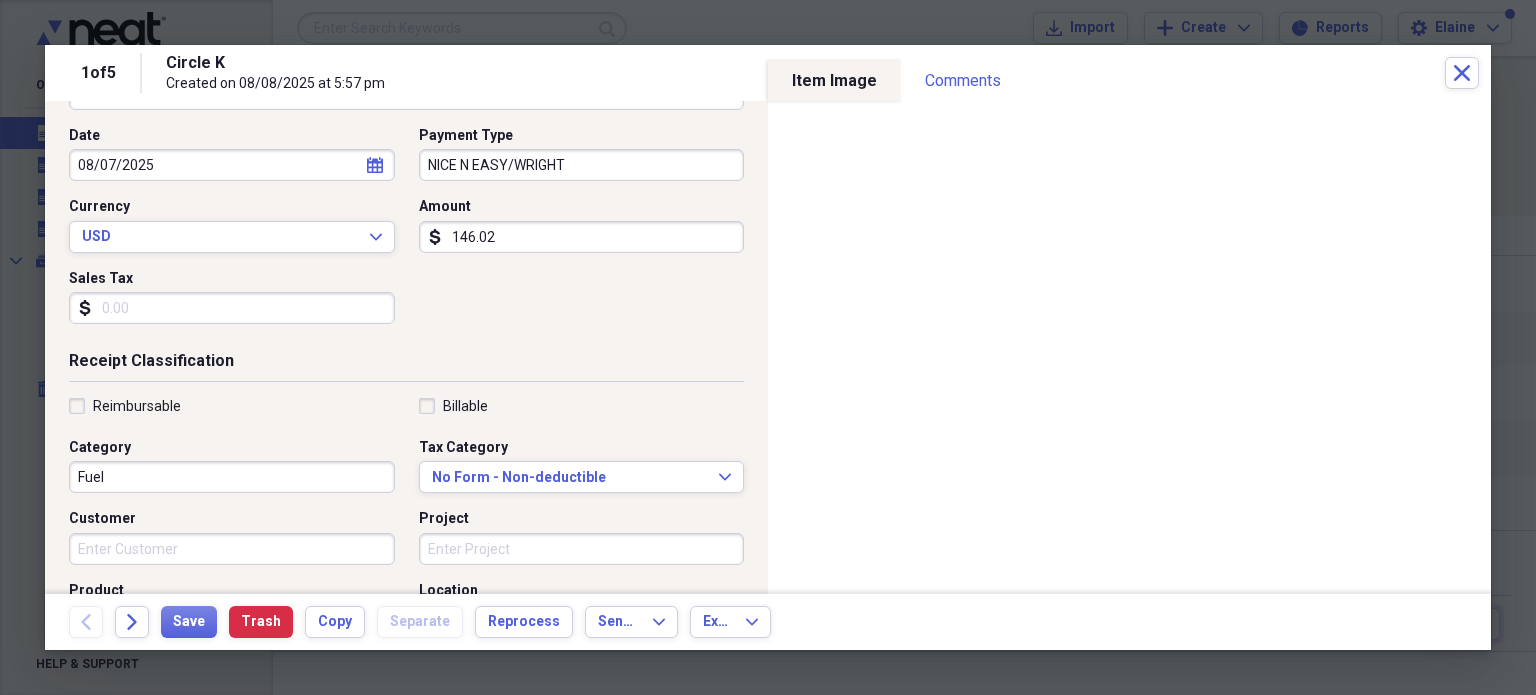 scroll, scrollTop: 300, scrollLeft: 0, axis: vertical 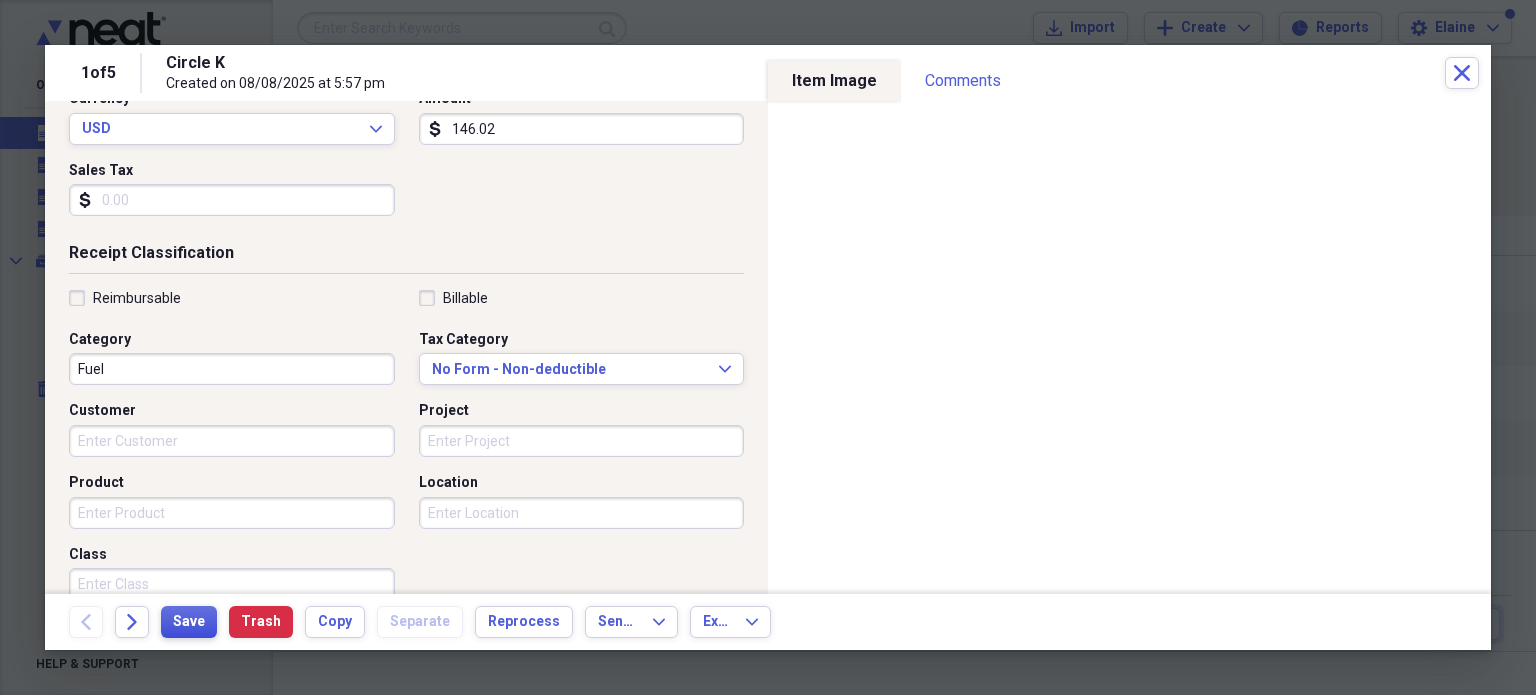 click on "Save" at bounding box center [189, 622] 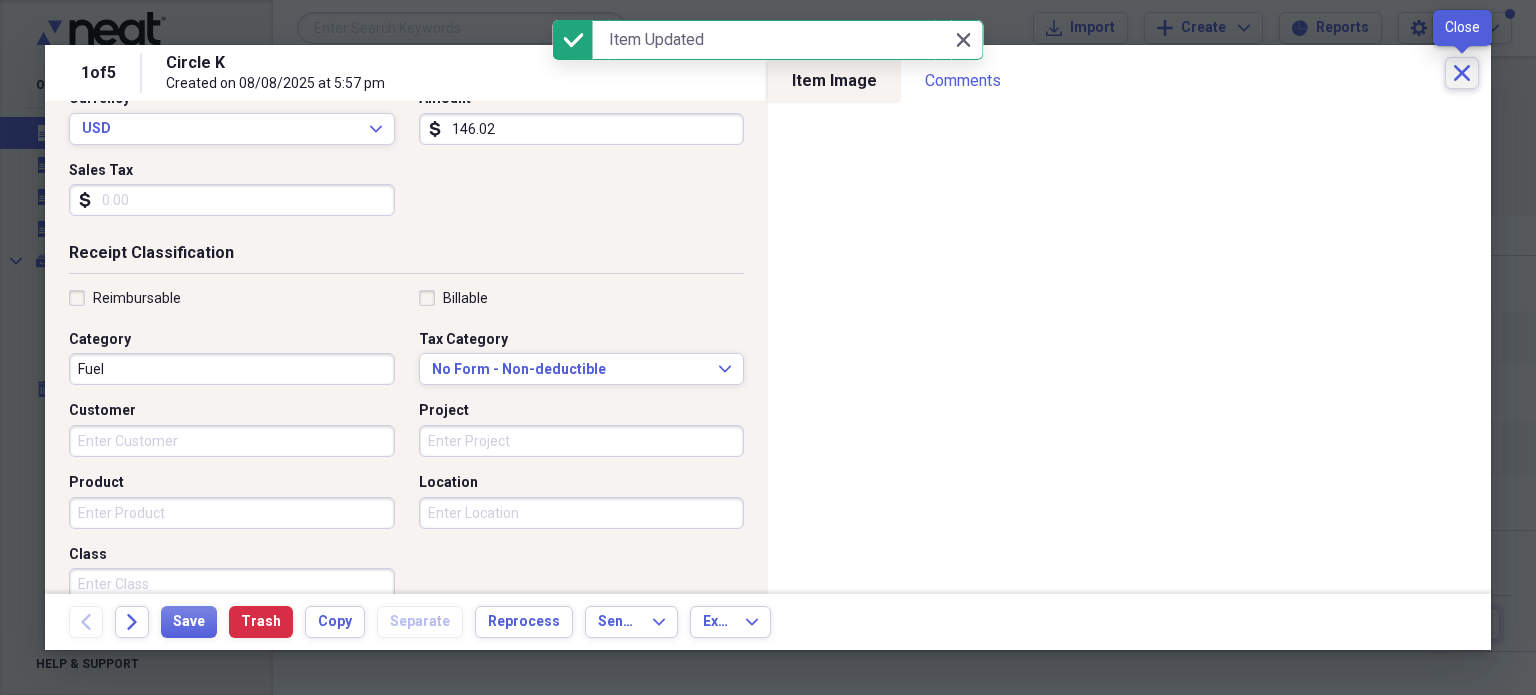 click on "Close" at bounding box center [1462, 73] 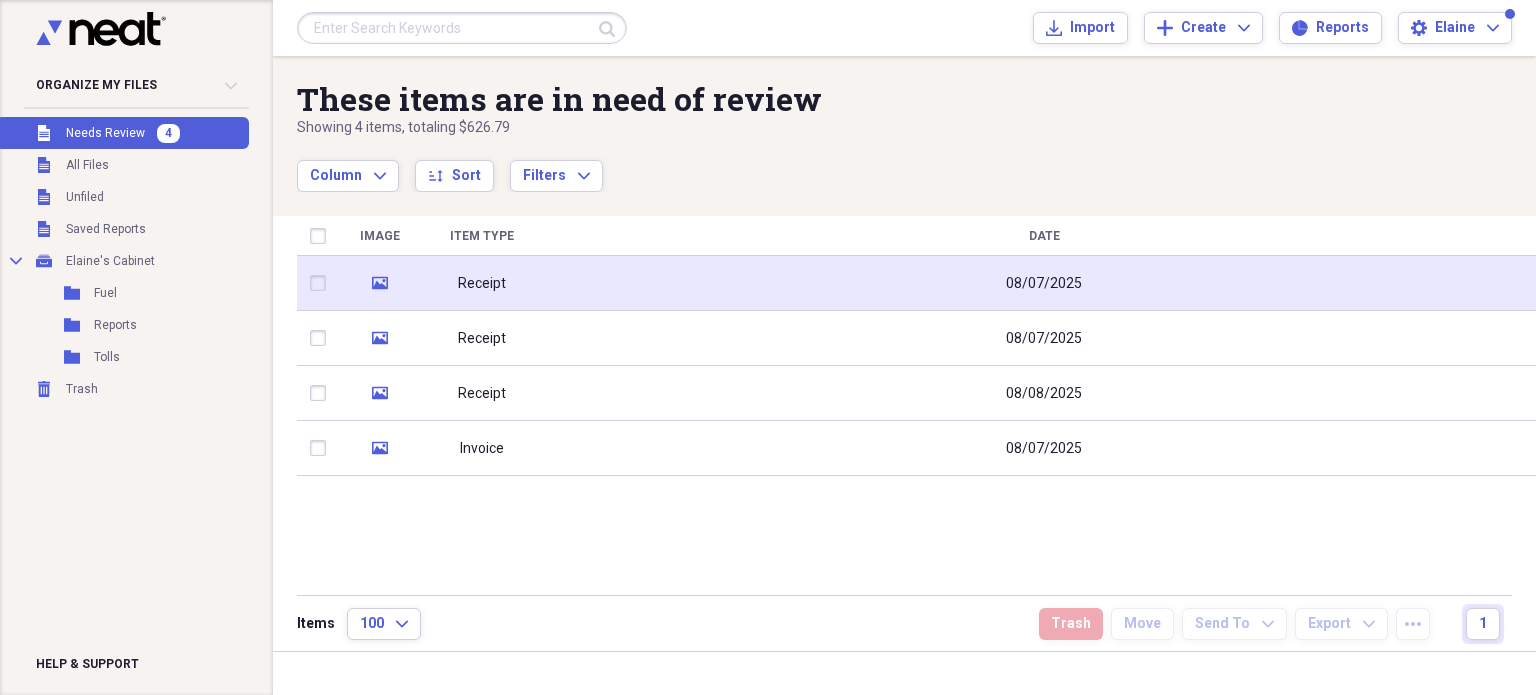 click on "08/07/2025" at bounding box center (1044, 283) 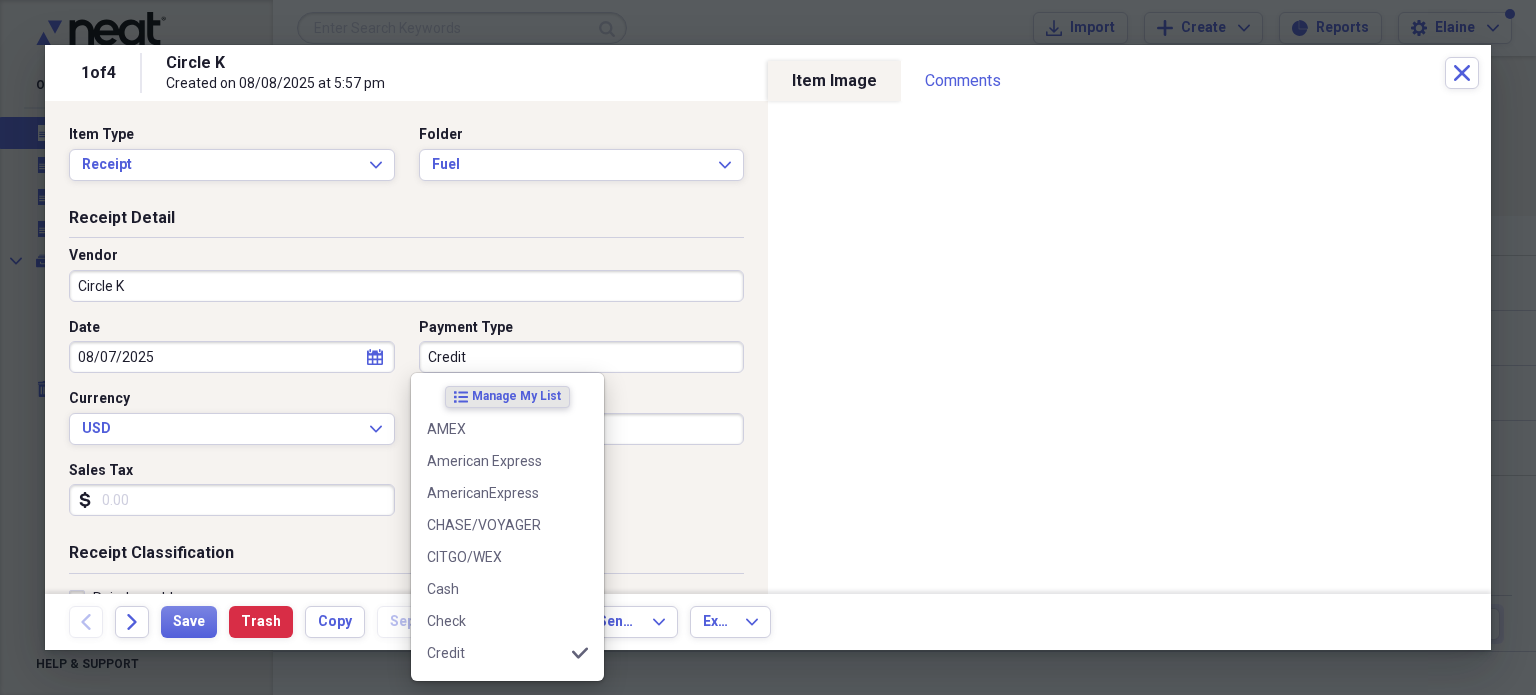 click on "Credit" at bounding box center (582, 357) 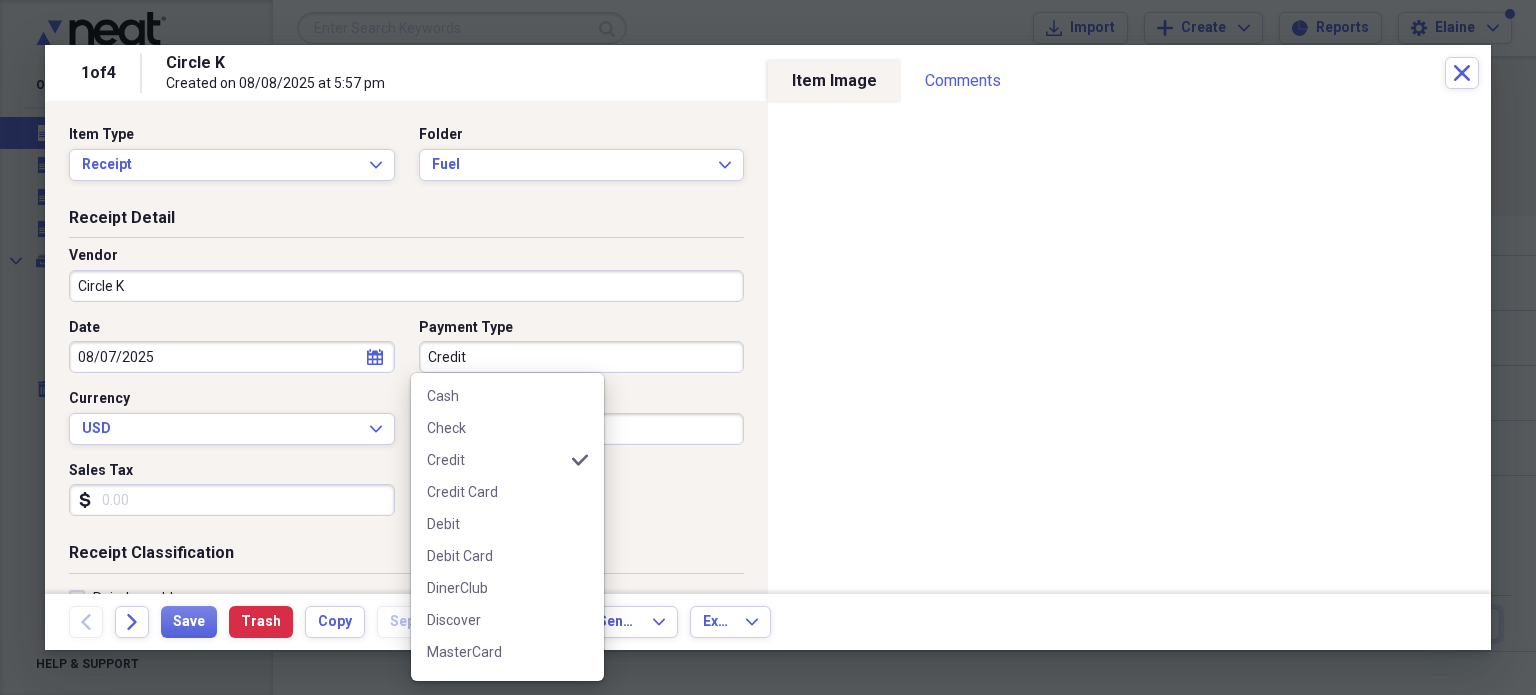 scroll, scrollTop: 348, scrollLeft: 0, axis: vertical 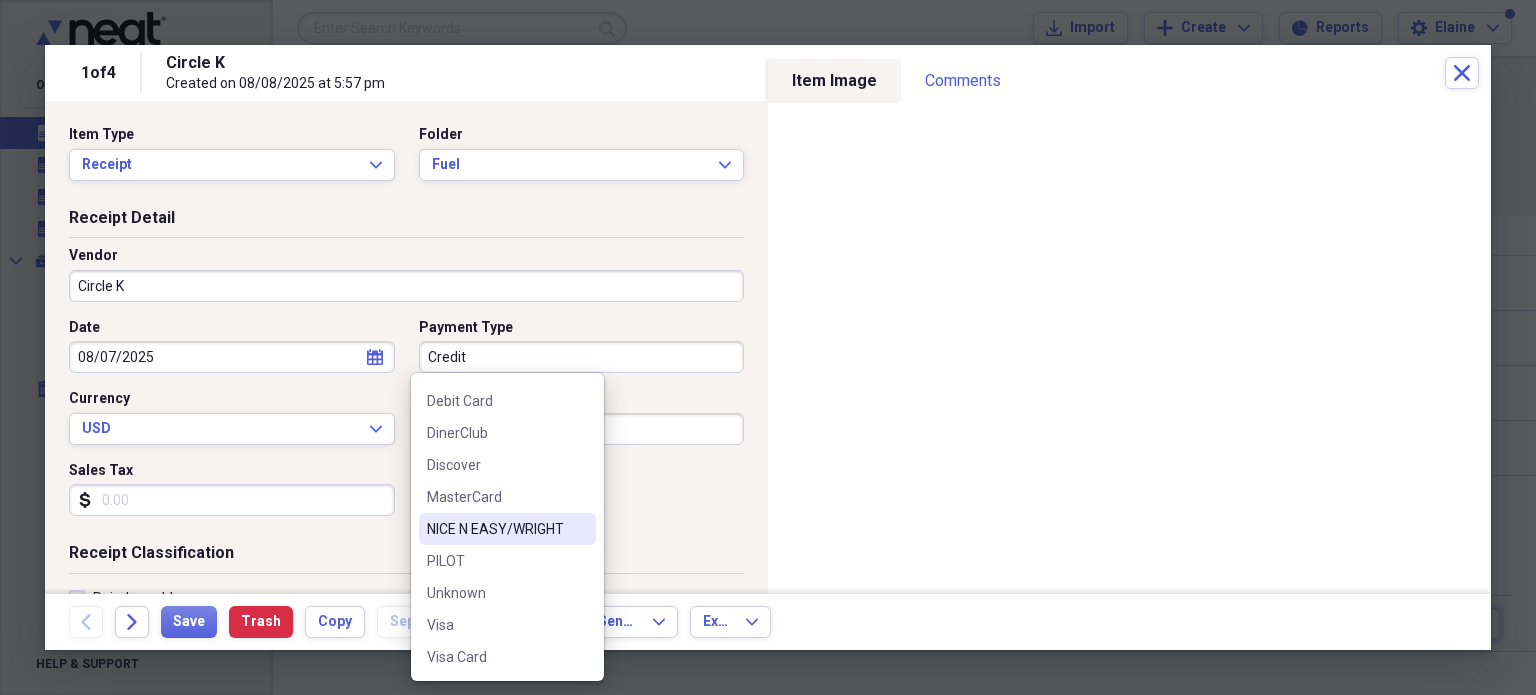 click on "NICE N EASY/WRIGHT" at bounding box center [507, 529] 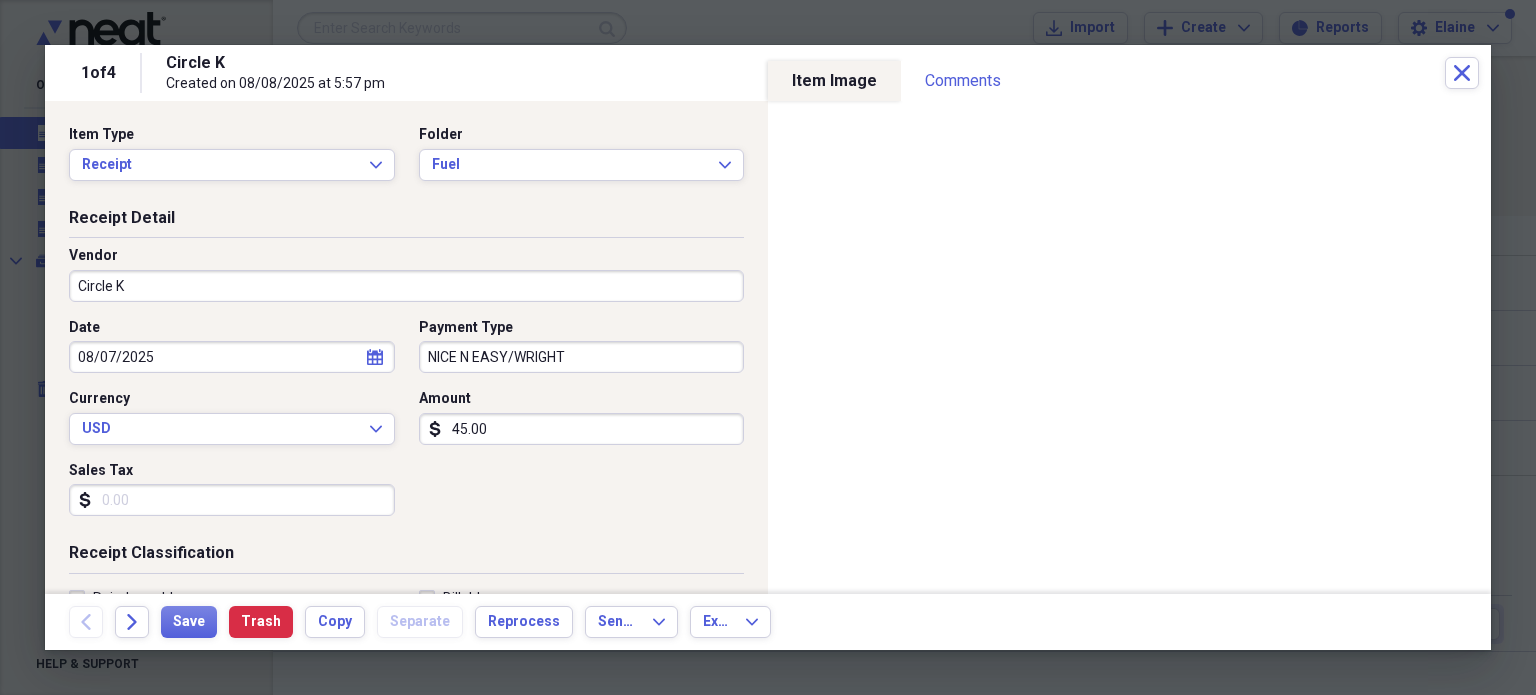 scroll, scrollTop: 300, scrollLeft: 0, axis: vertical 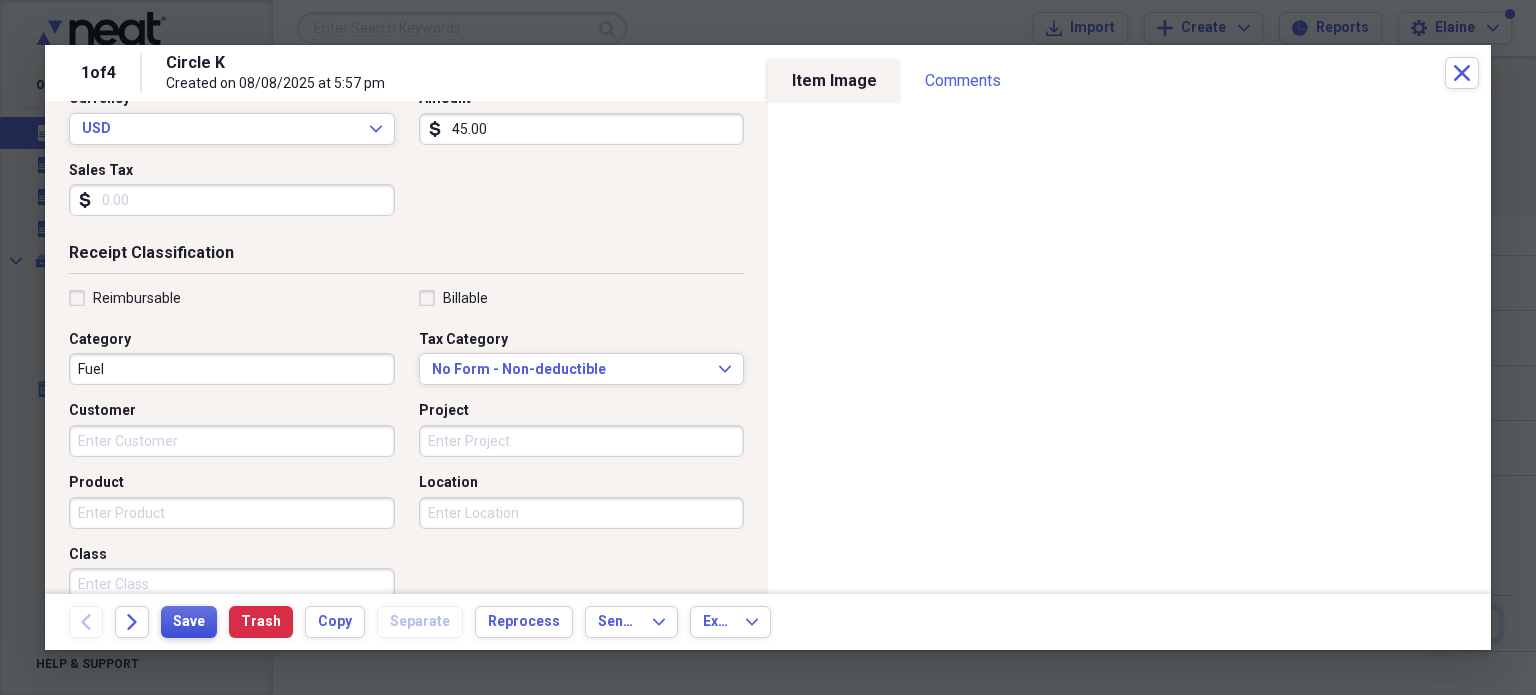 click on "Save" at bounding box center (189, 622) 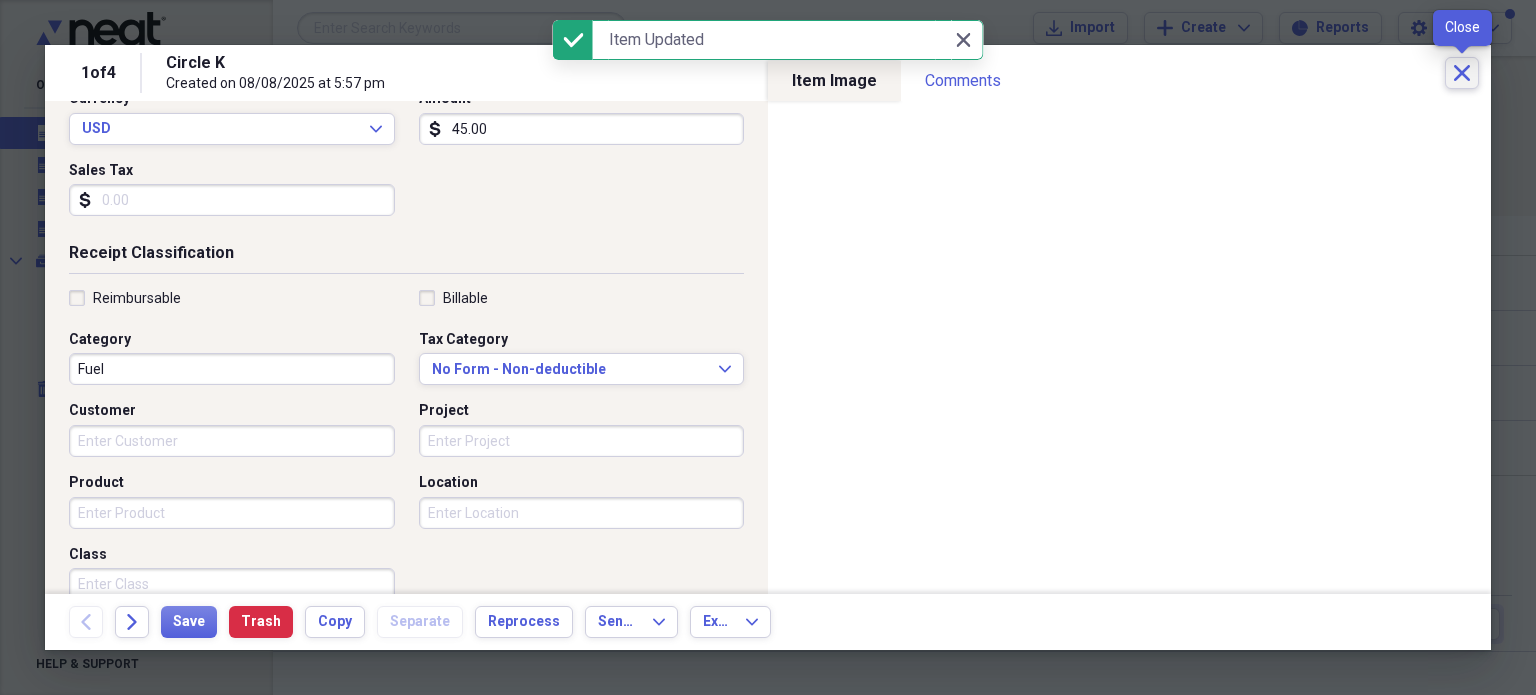 click 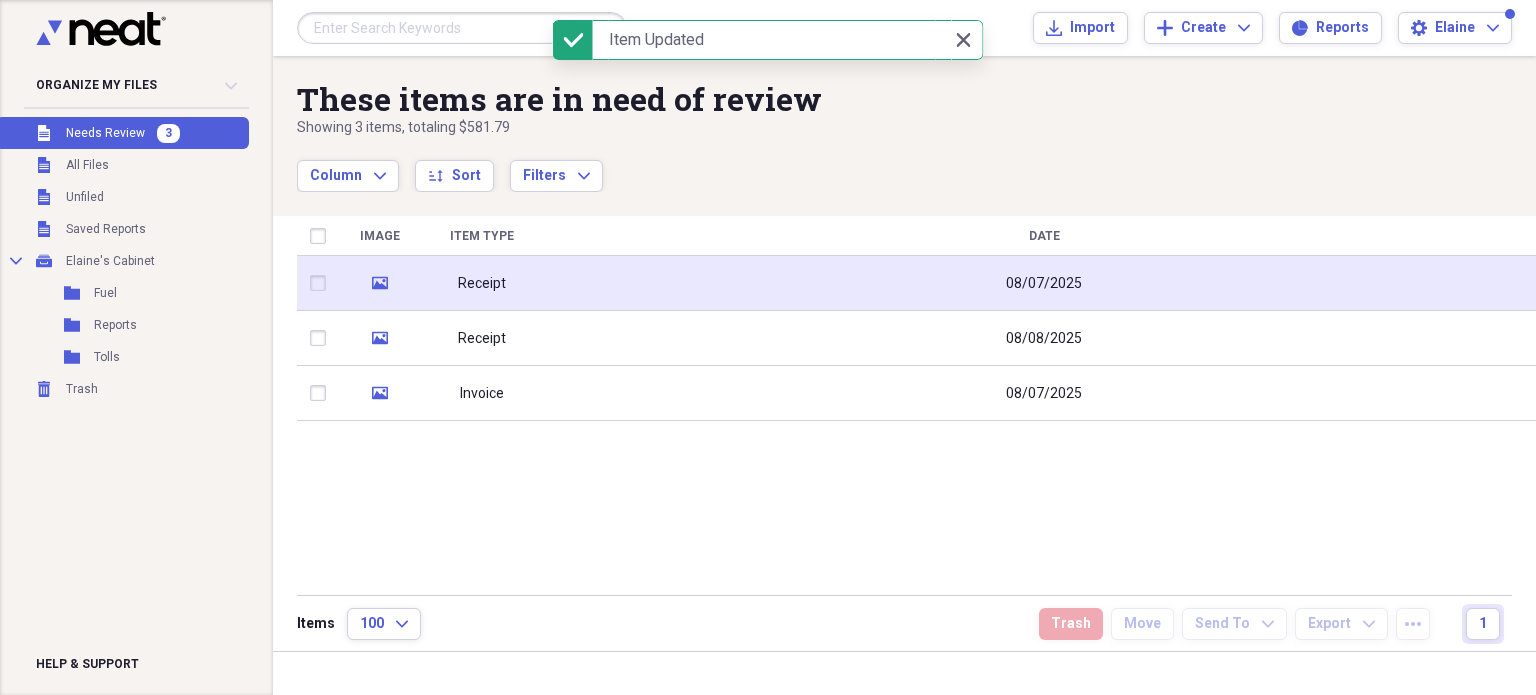 click on "08/07/2025" at bounding box center [1044, 283] 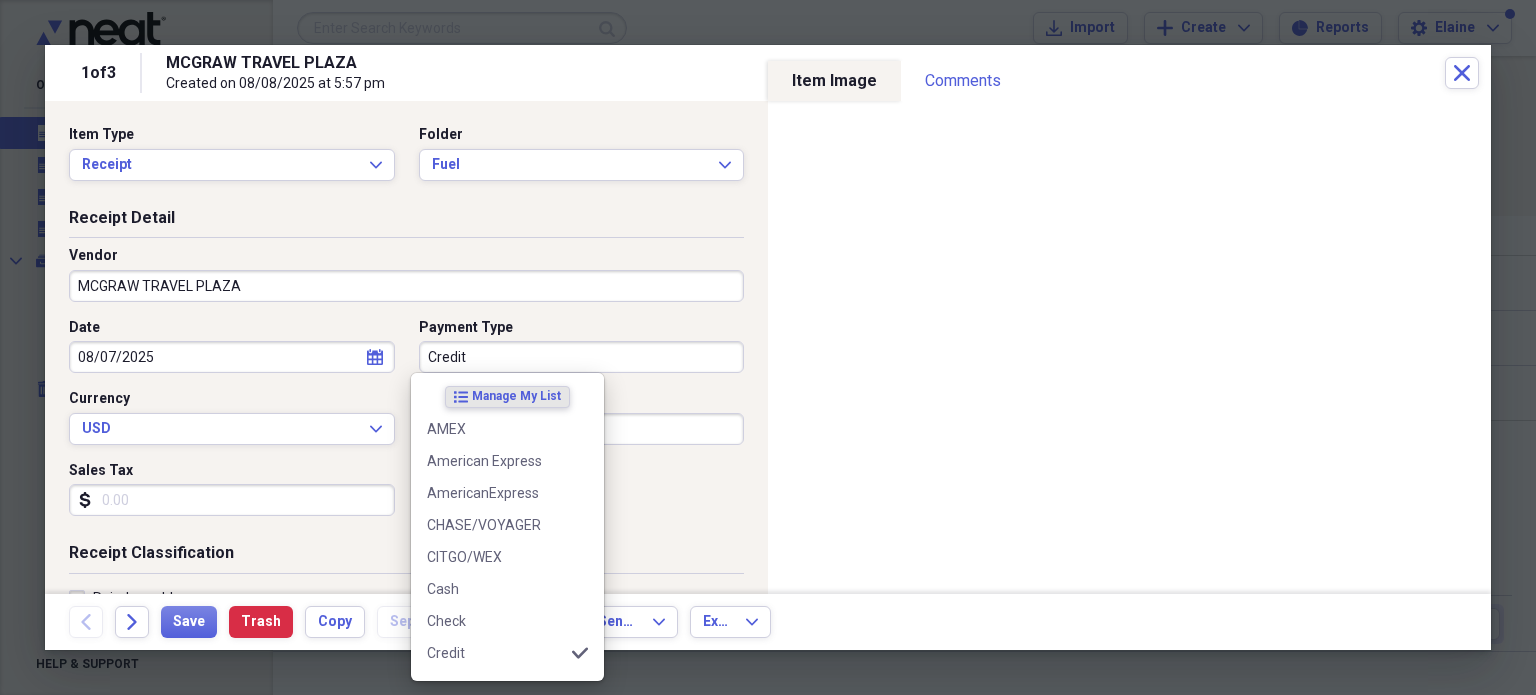 click on "Credit" at bounding box center [582, 357] 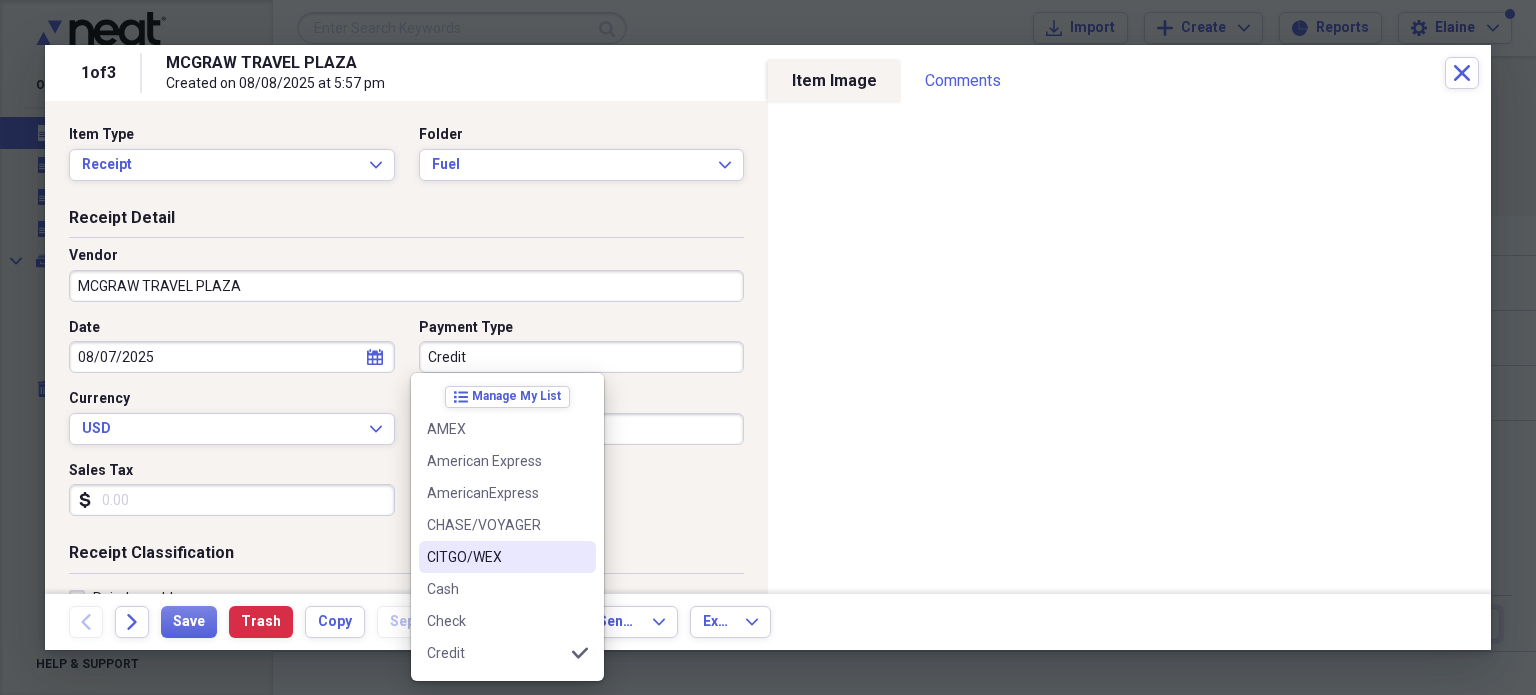click on "CITGO/WEX" at bounding box center (507, 557) 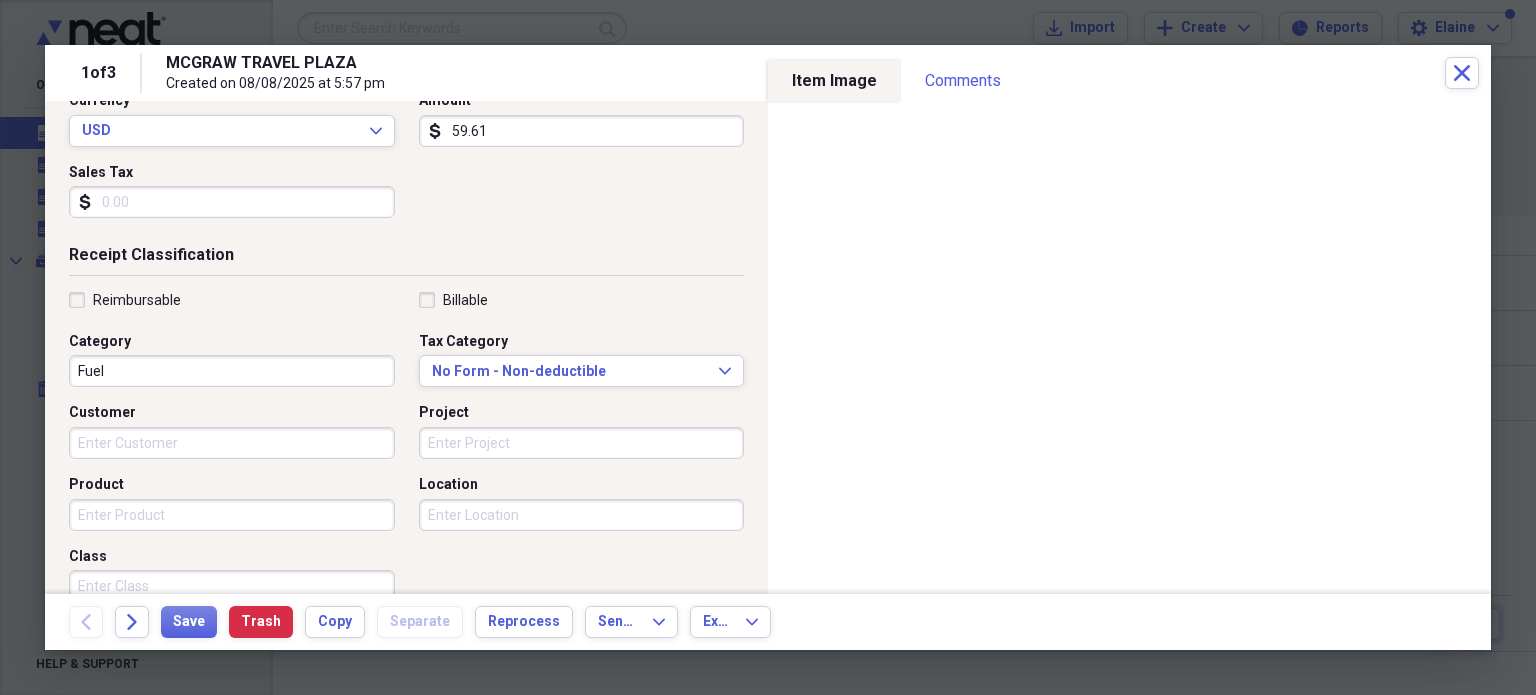 scroll, scrollTop: 300, scrollLeft: 0, axis: vertical 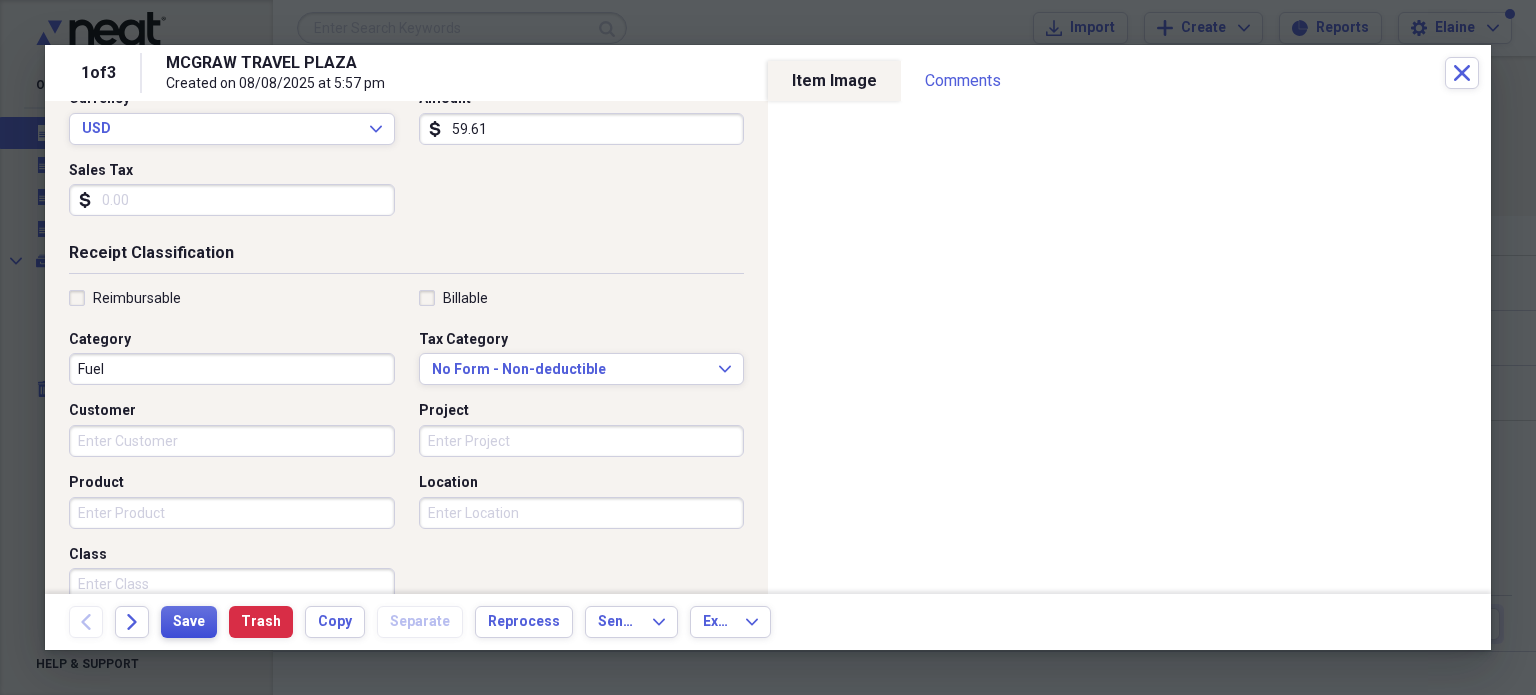 click on "Save" at bounding box center (189, 622) 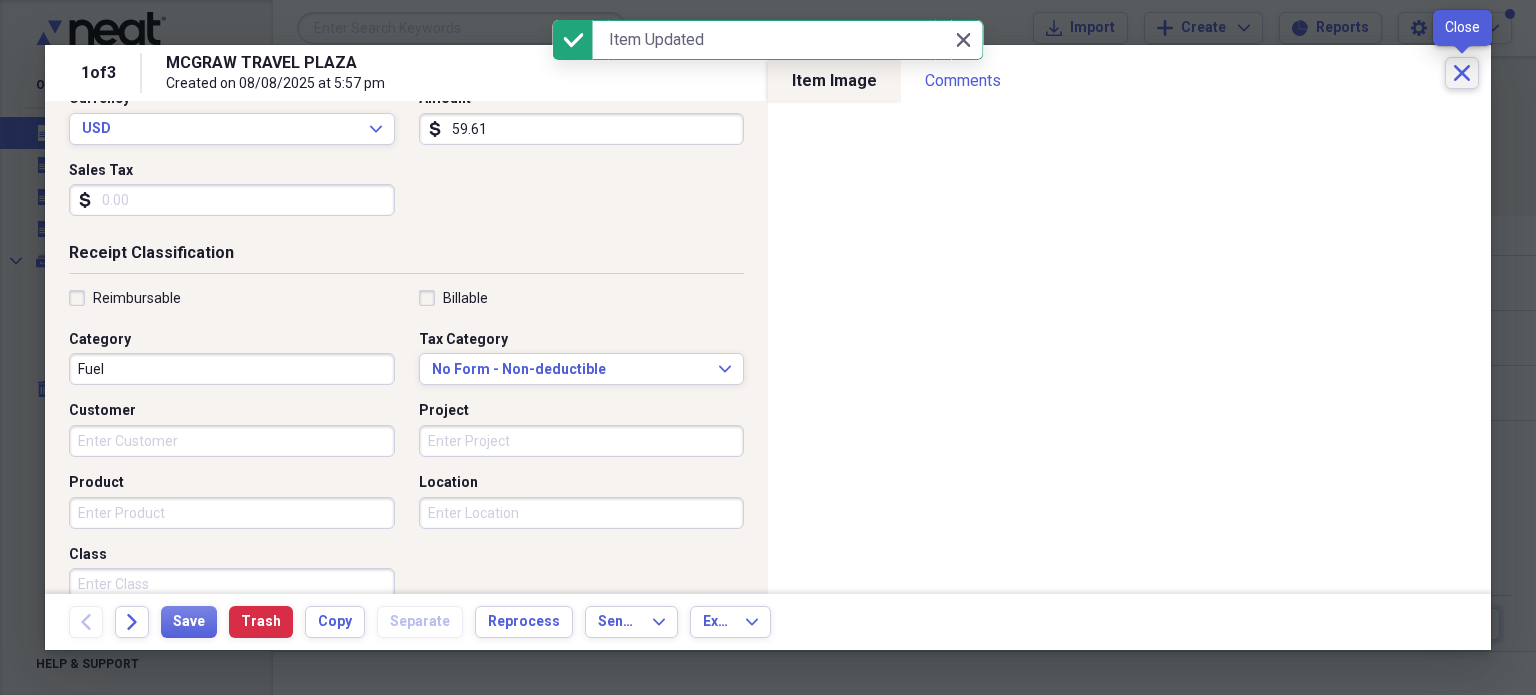 click 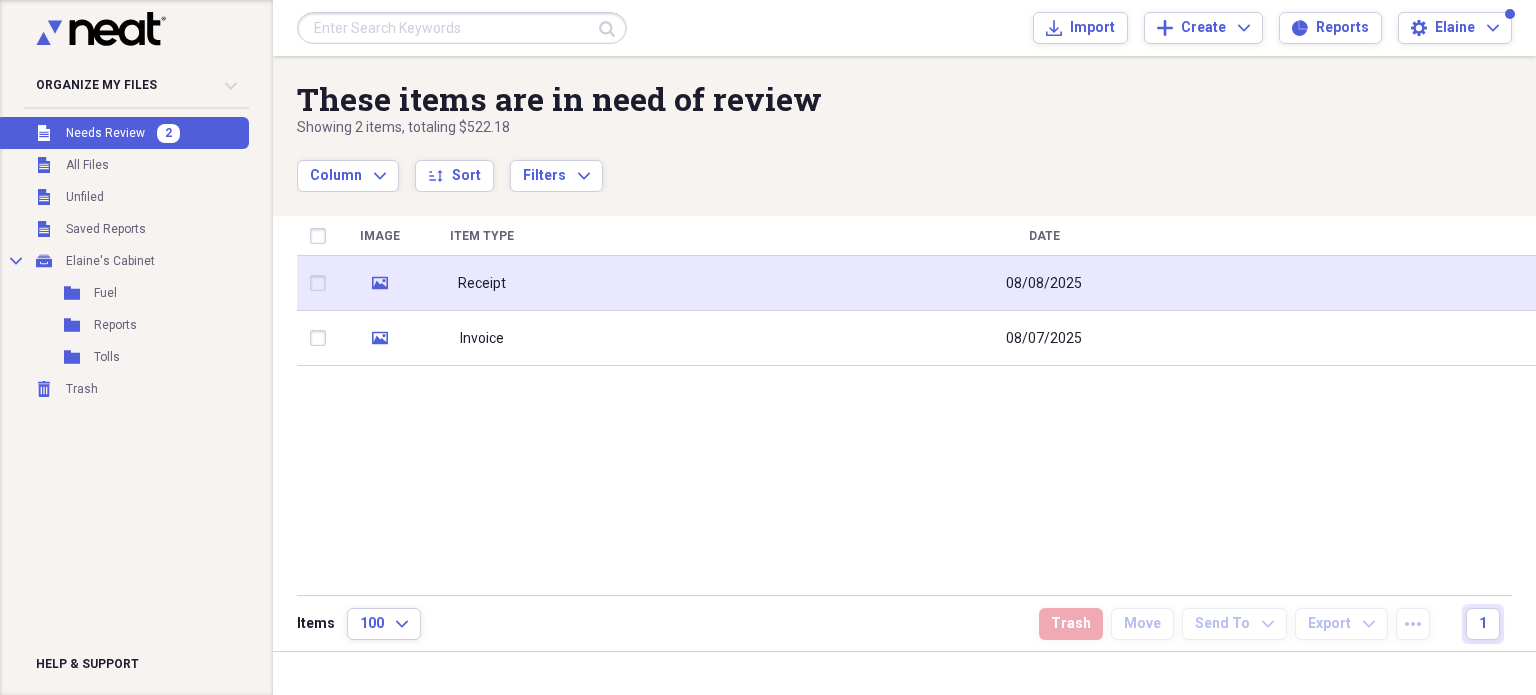 click on "08/08/2025" at bounding box center (1044, 283) 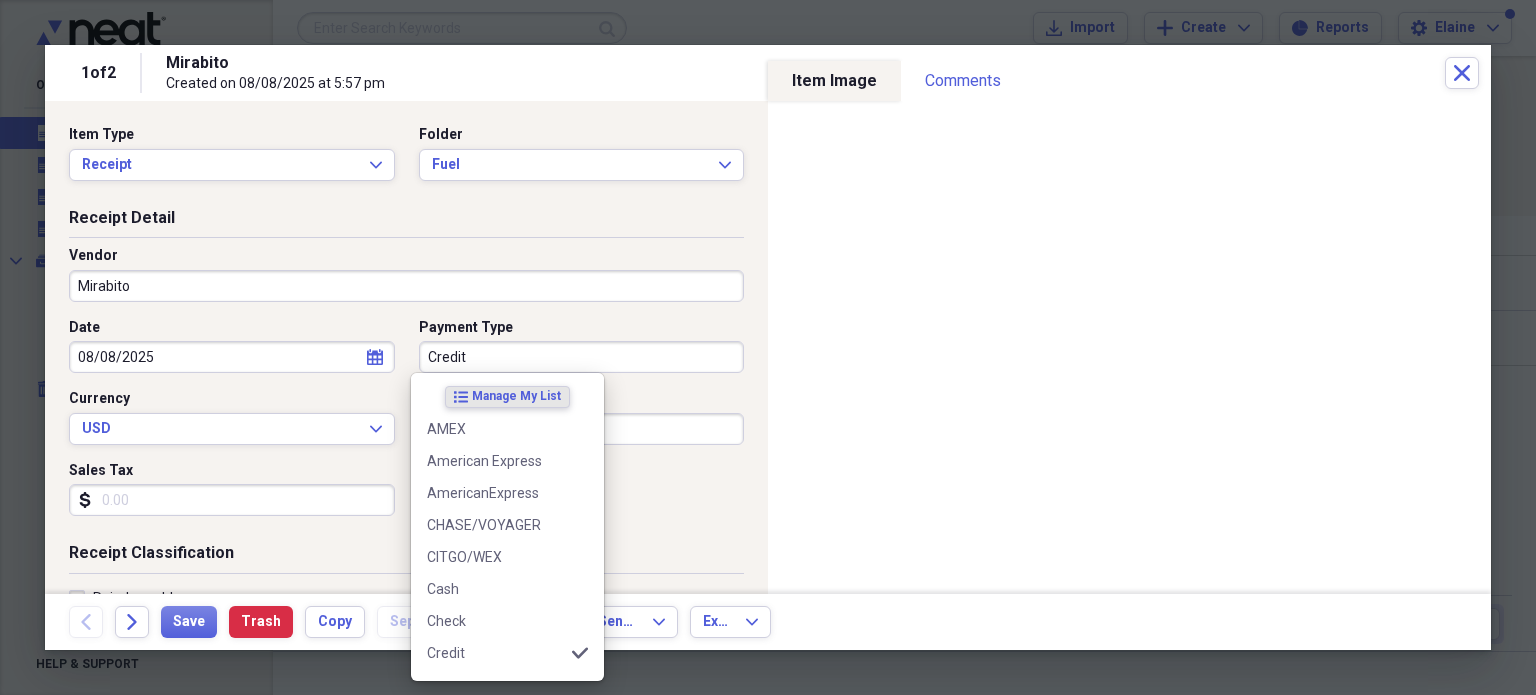 click on "Credit" at bounding box center (582, 357) 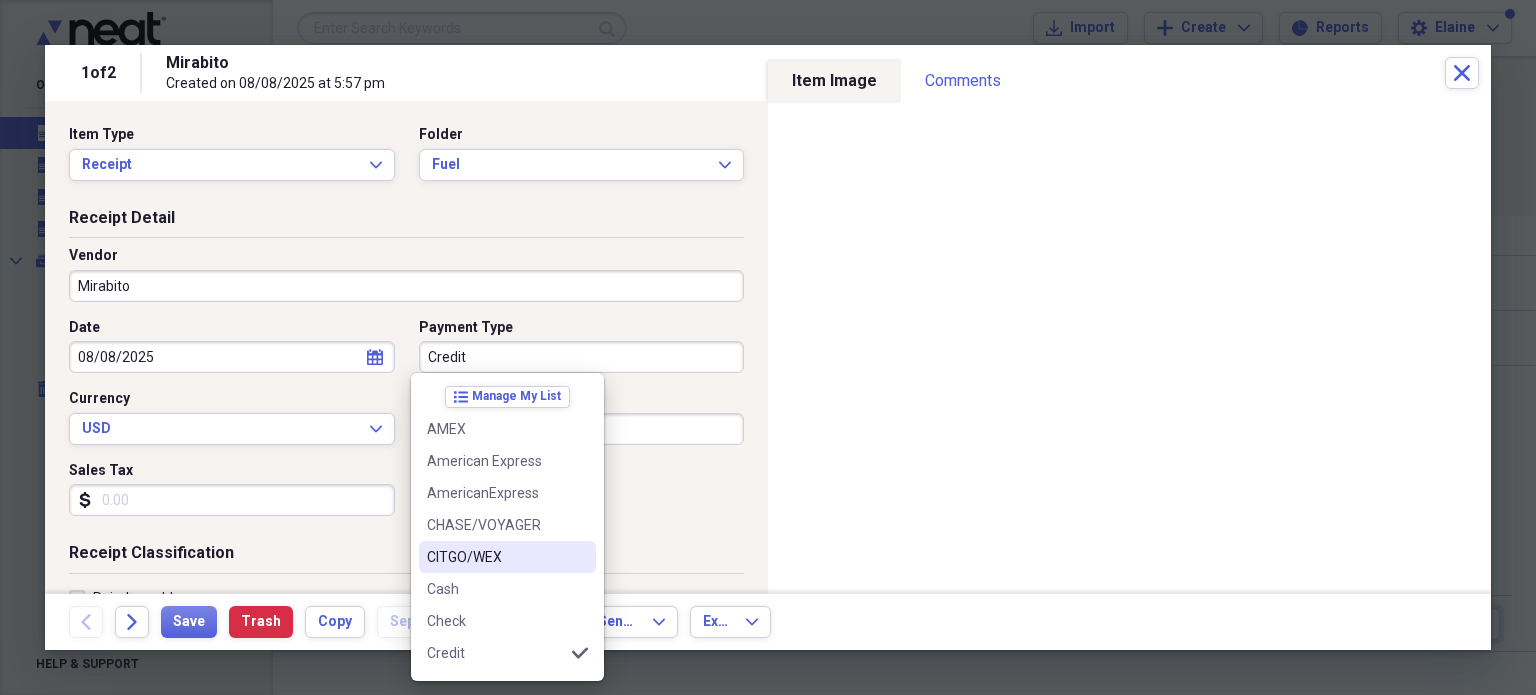 click on "CITGO/WEX" at bounding box center (495, 557) 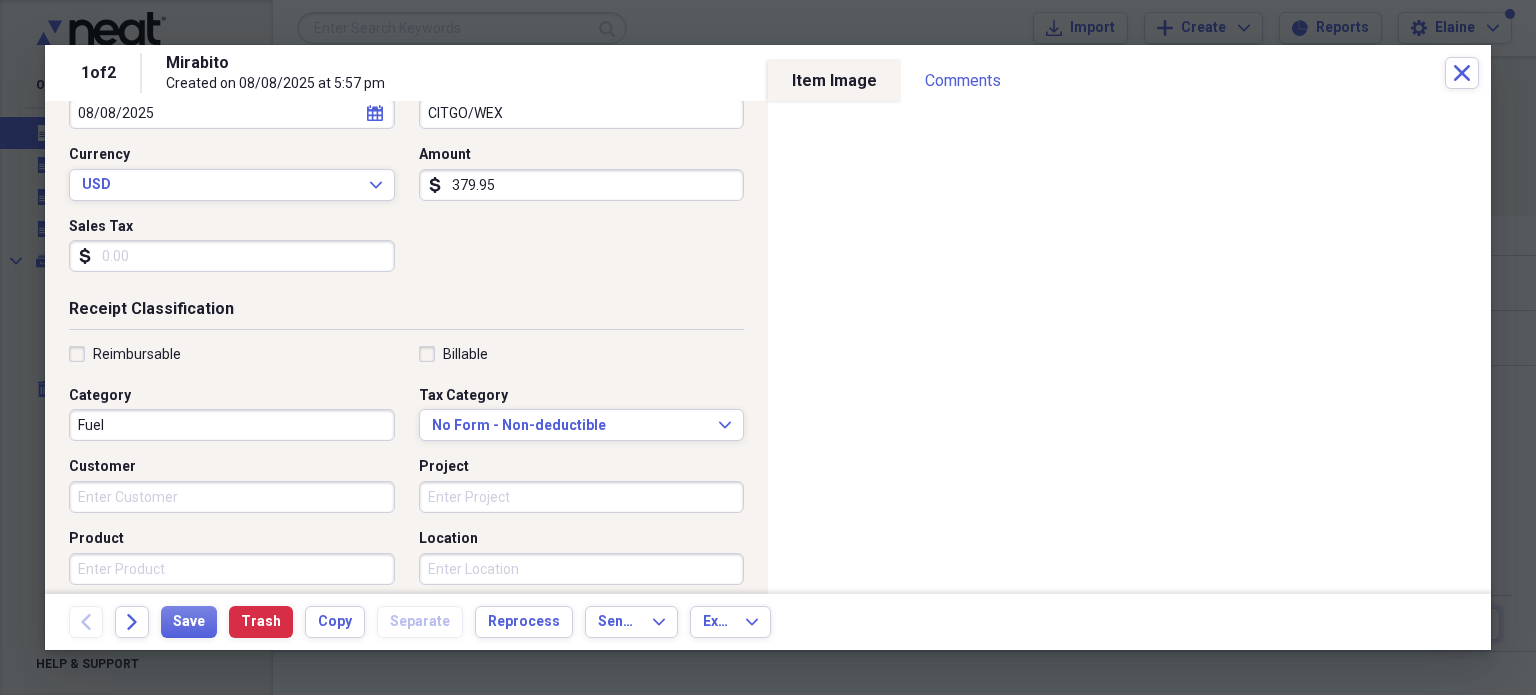 scroll, scrollTop: 300, scrollLeft: 0, axis: vertical 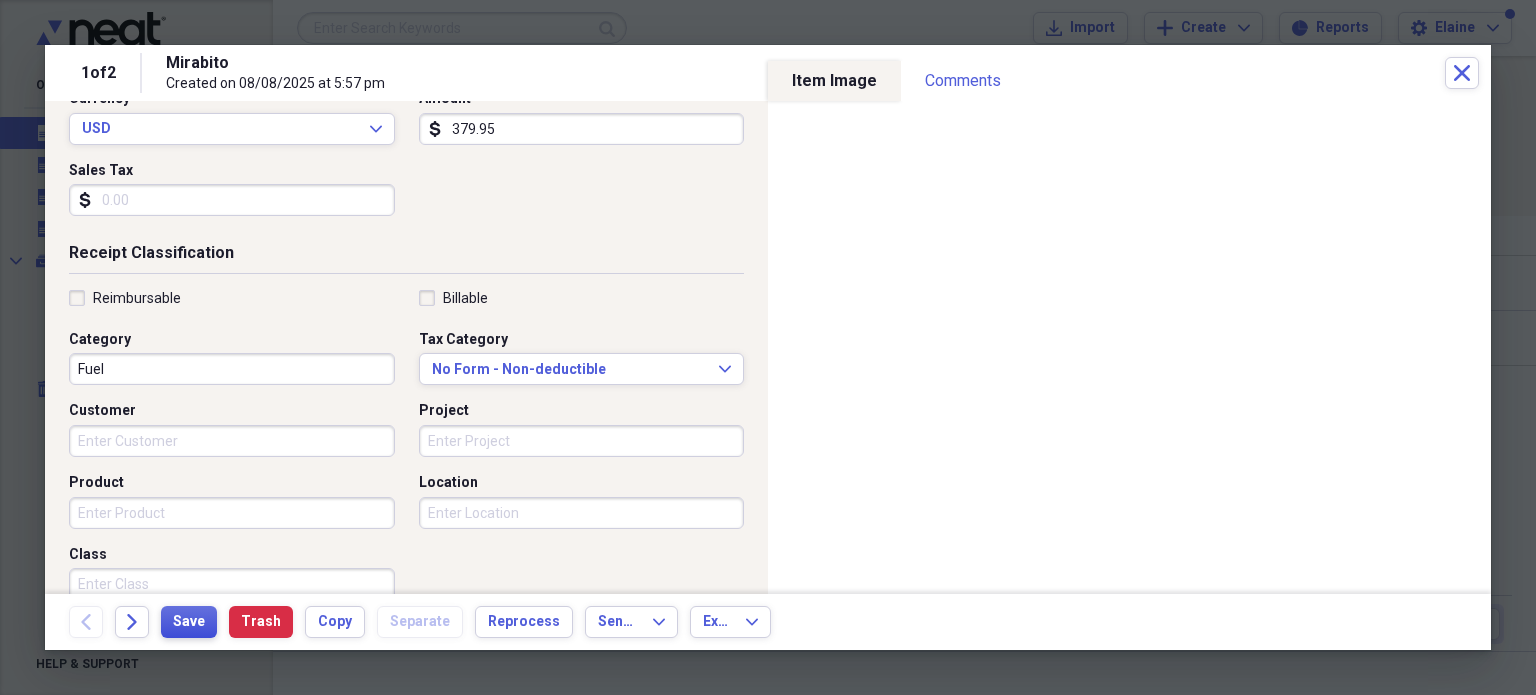 click on "Save" at bounding box center [189, 622] 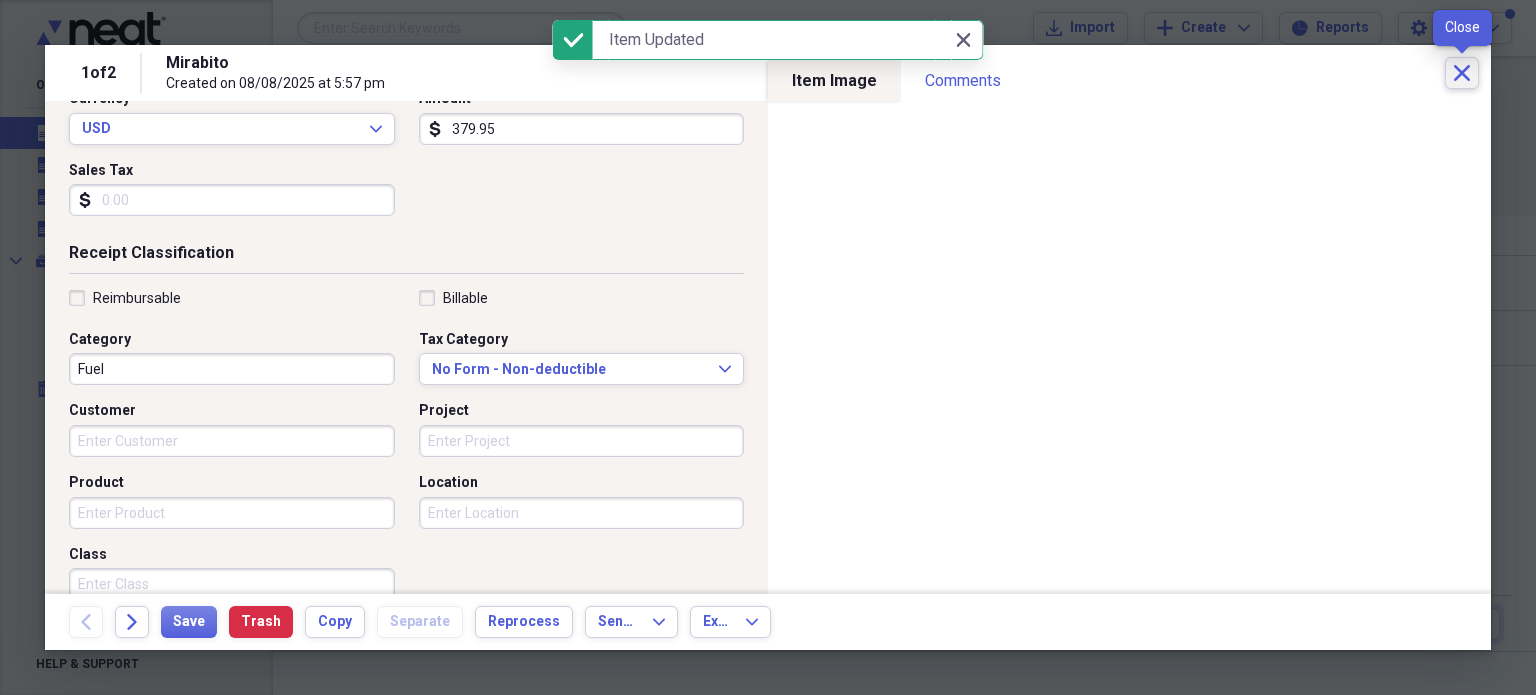click on "Close" at bounding box center (1462, 73) 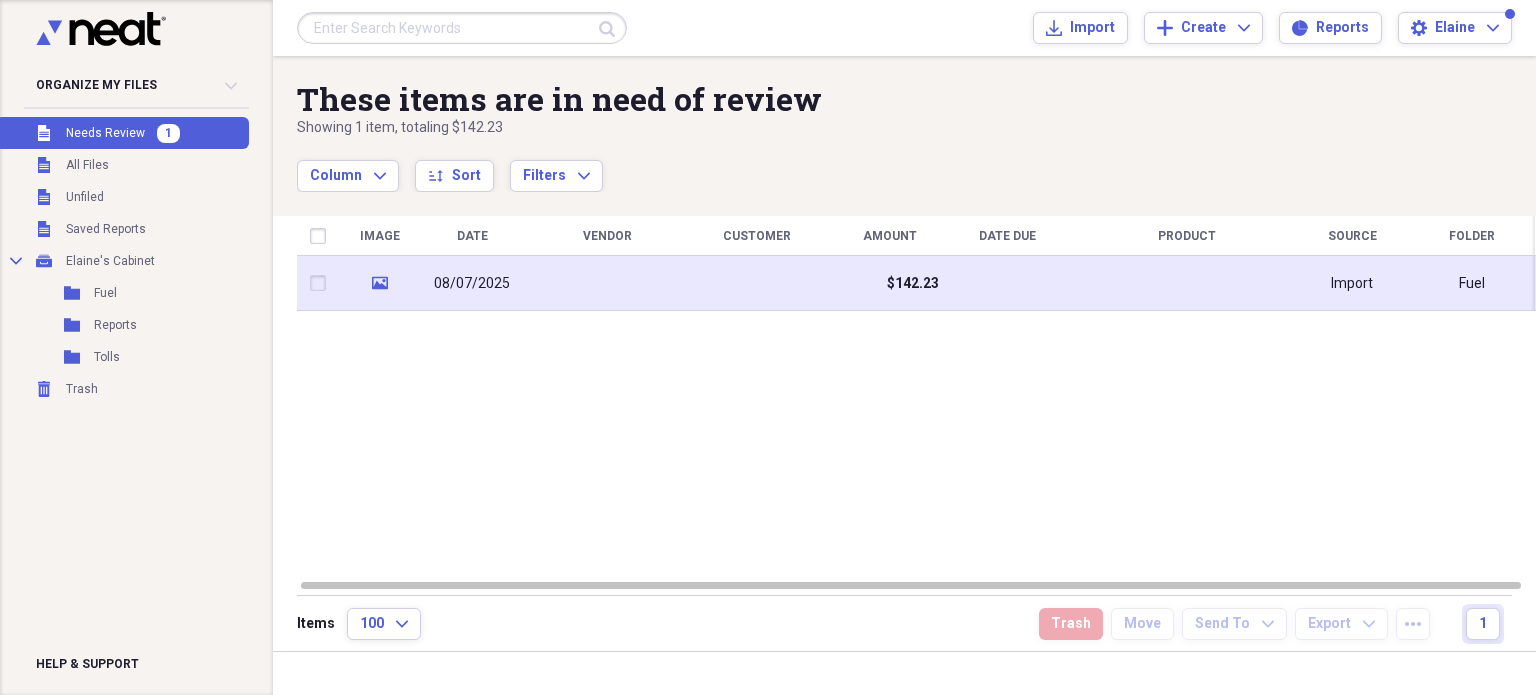 click at bounding box center [757, 283] 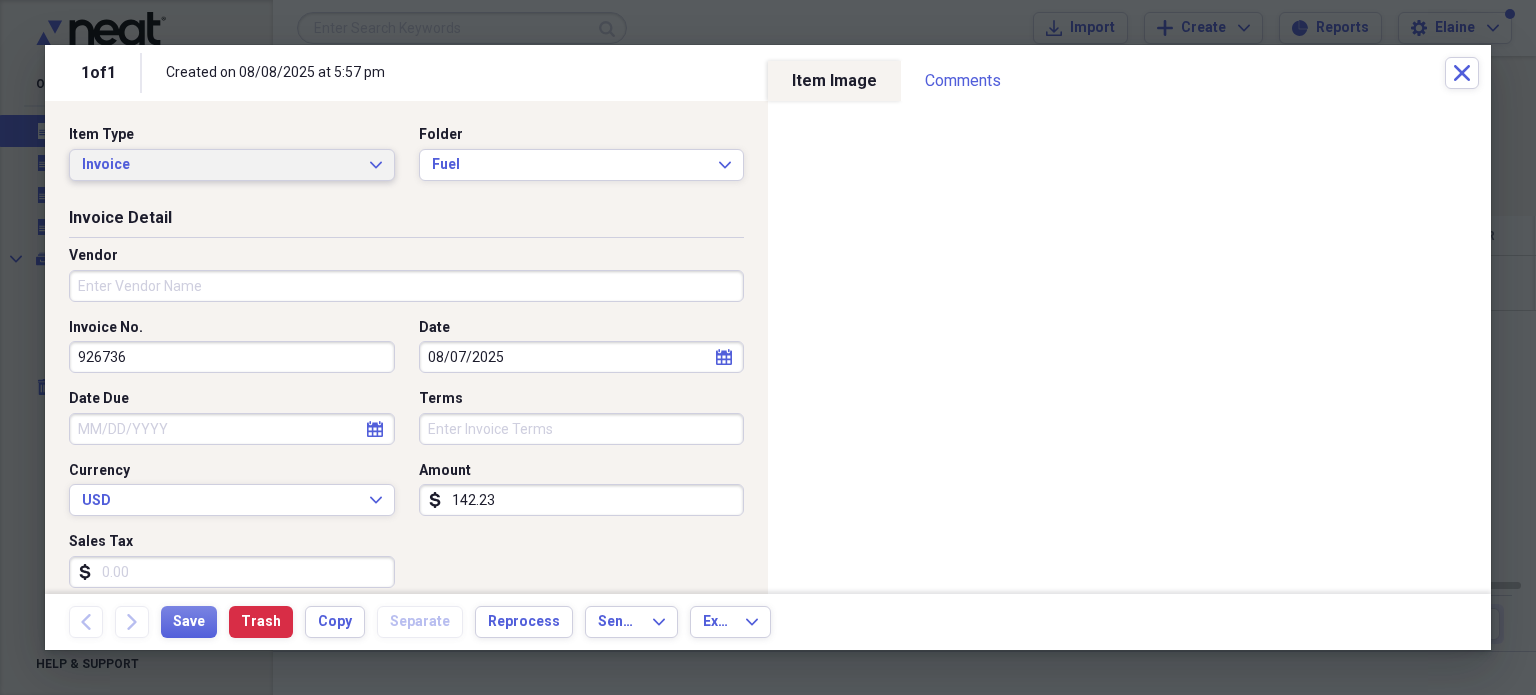 click on "Expand" 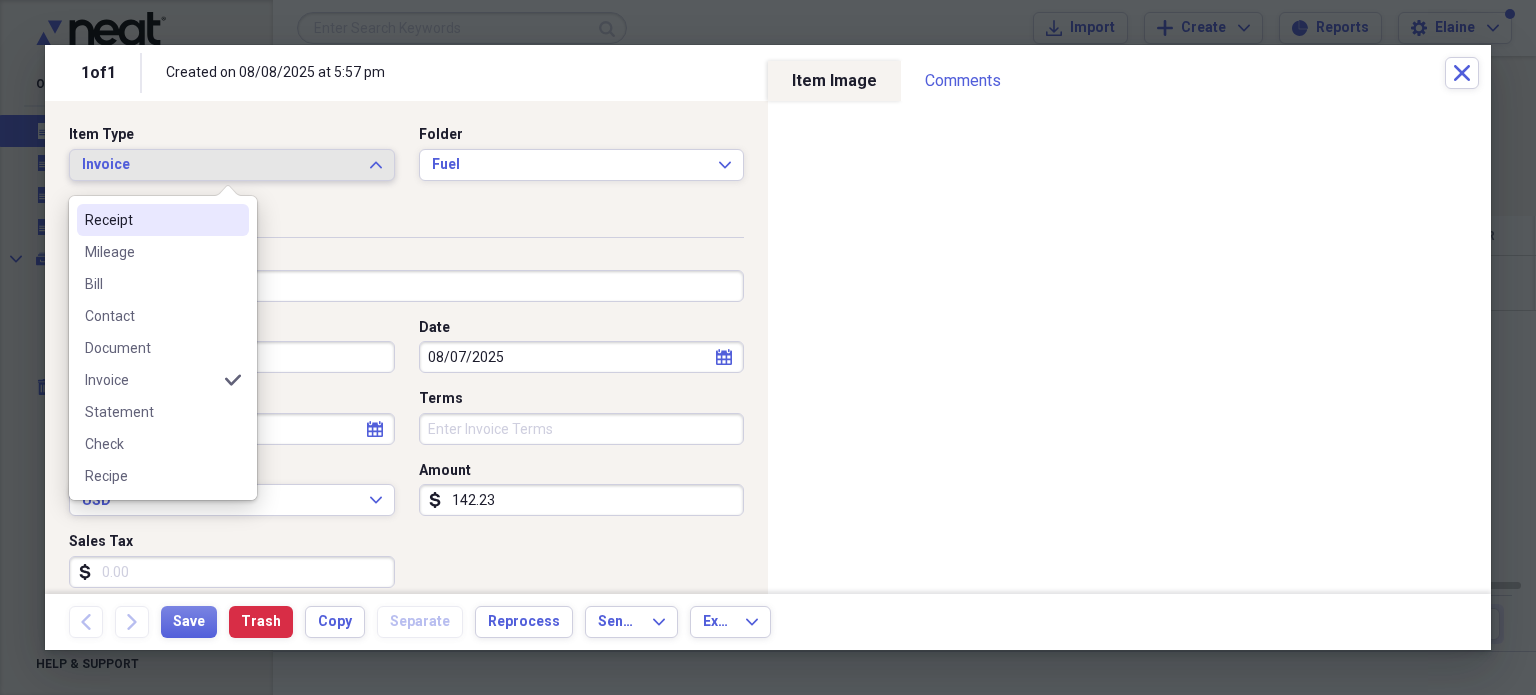 click on "Receipt" at bounding box center [151, 220] 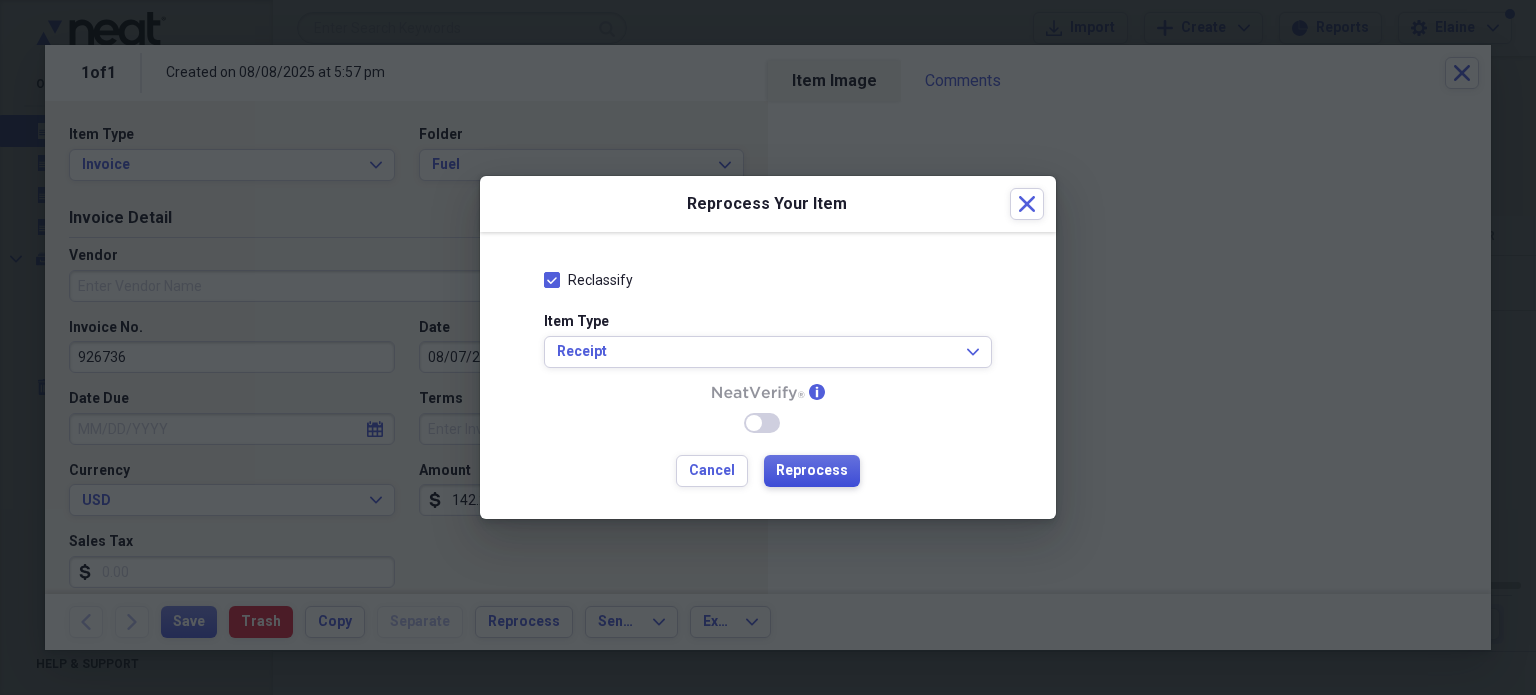 click on "Reprocess" at bounding box center [812, 471] 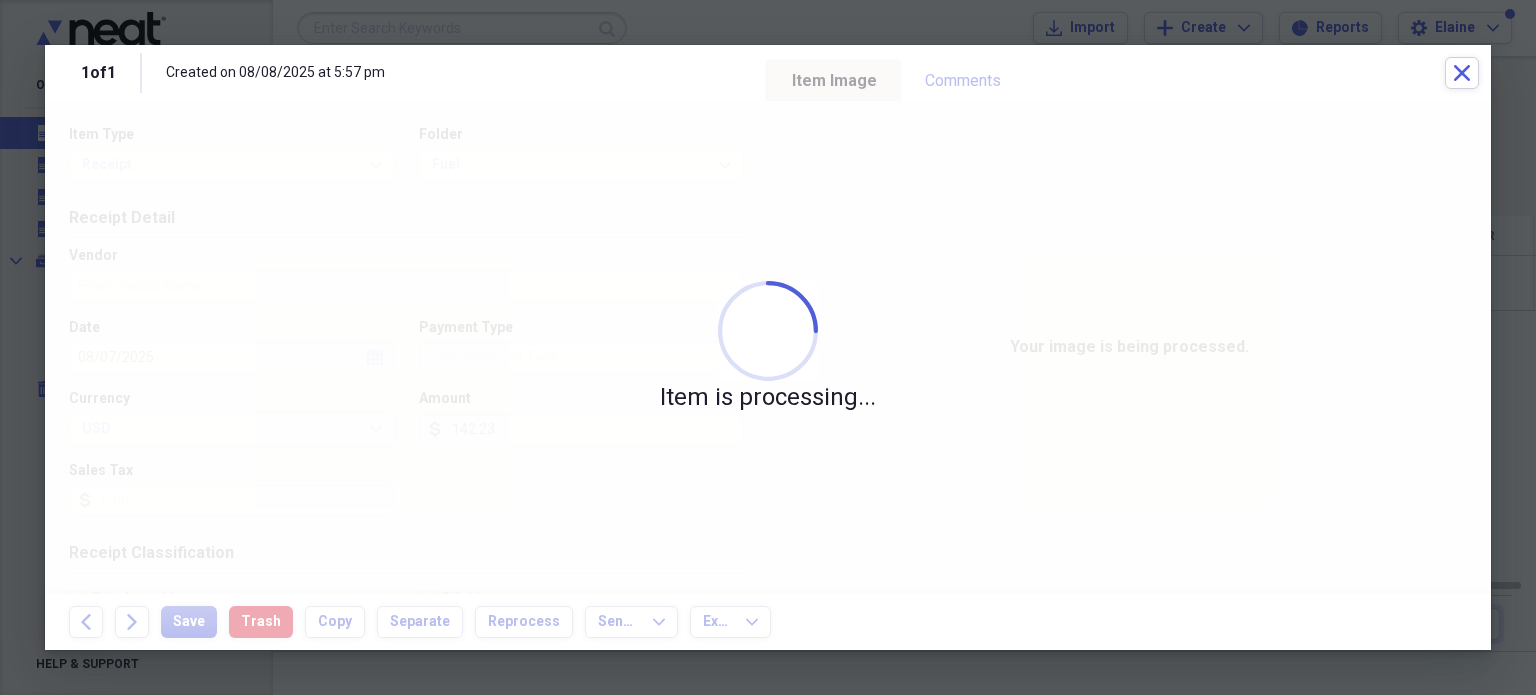 type on "Welcome" 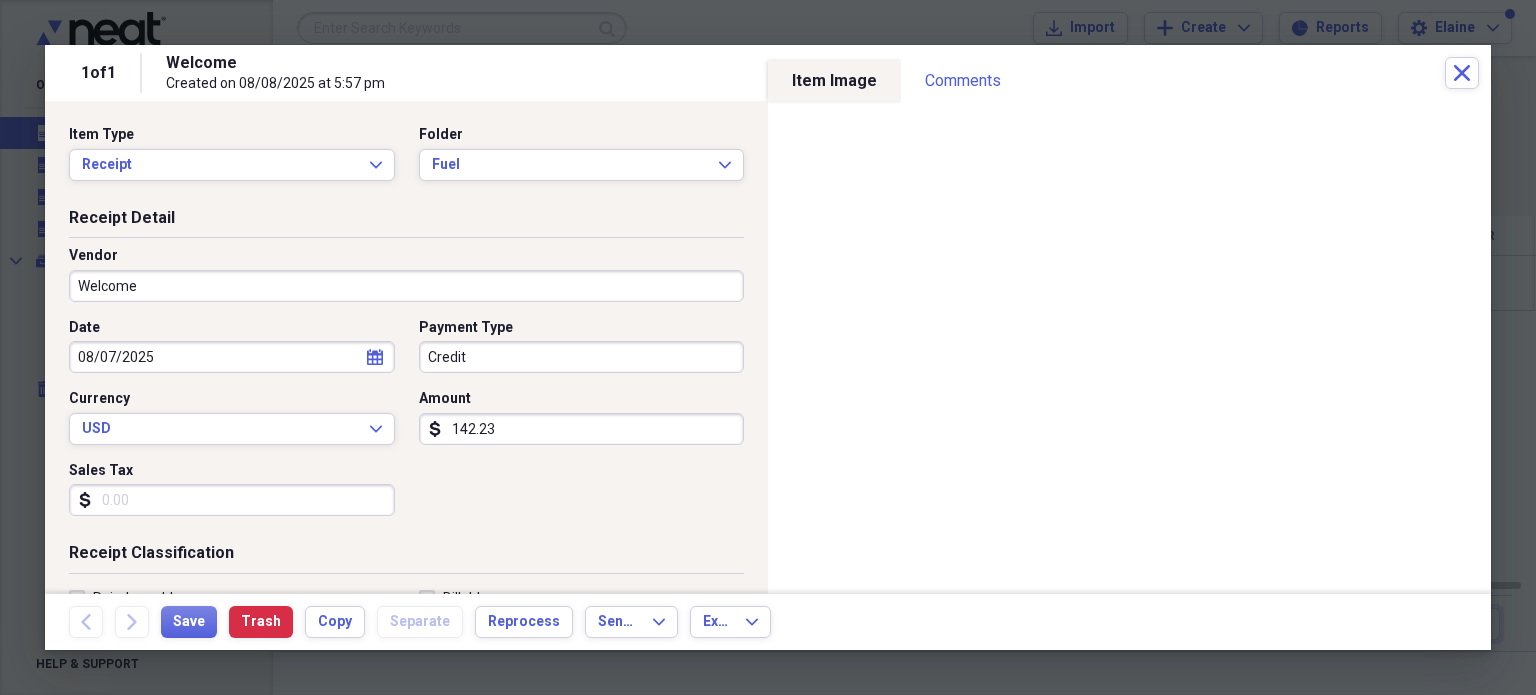 click on "Welcome" at bounding box center (406, 286) 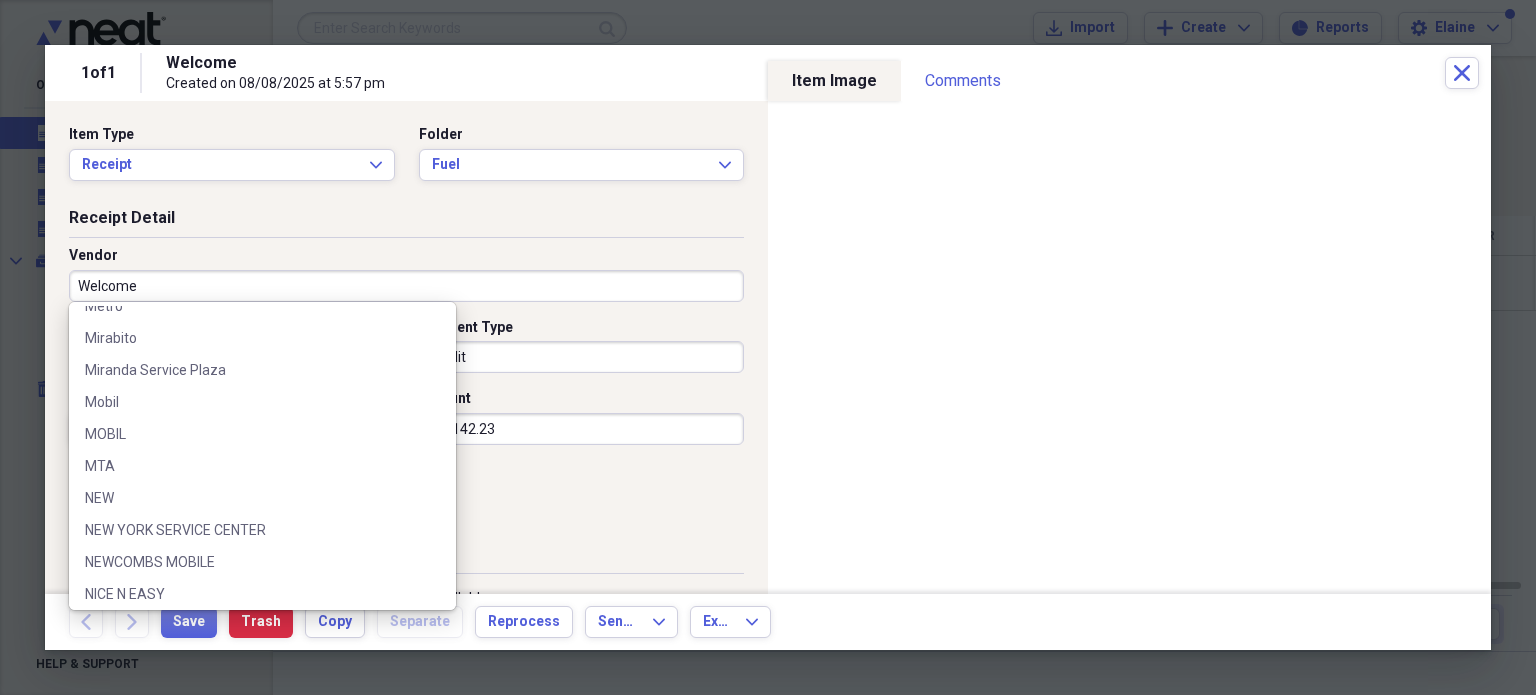 scroll, scrollTop: 1688, scrollLeft: 0, axis: vertical 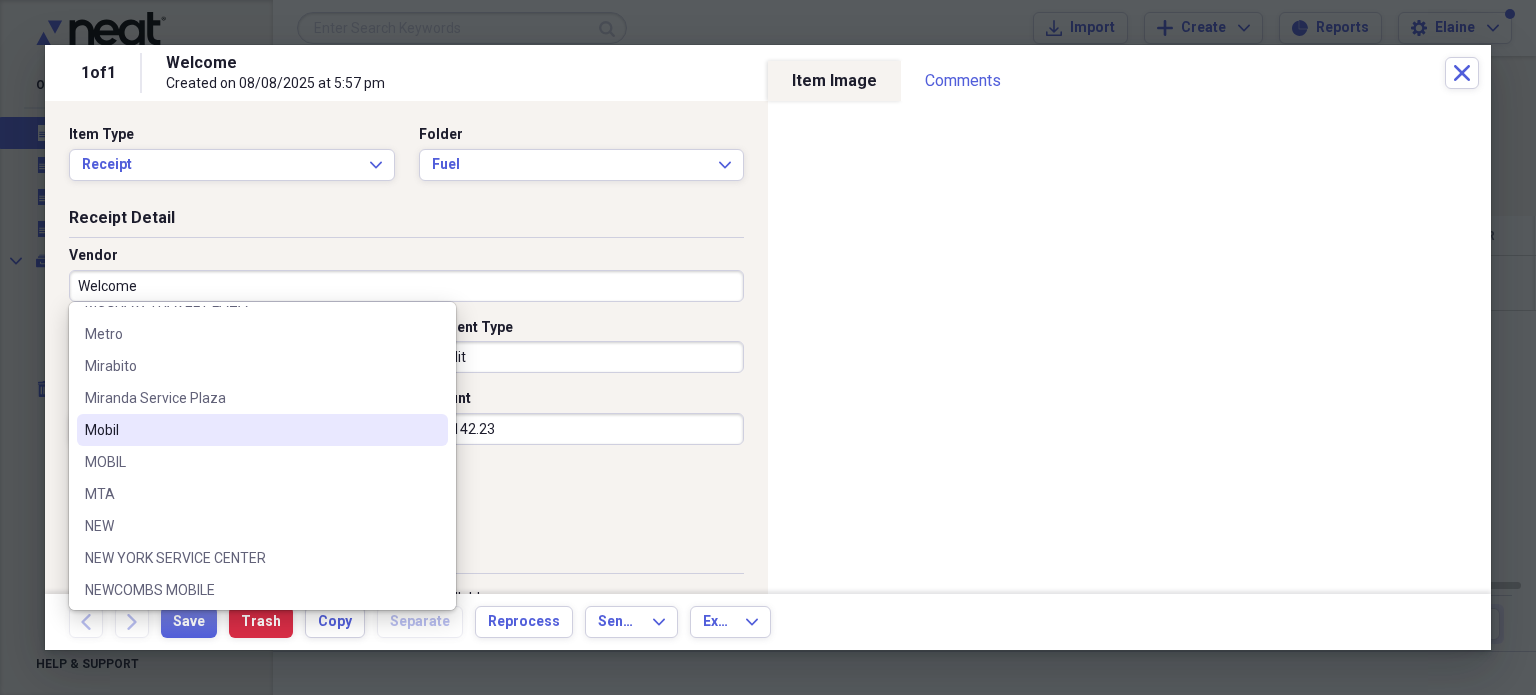 click on "Mobil" at bounding box center [250, 430] 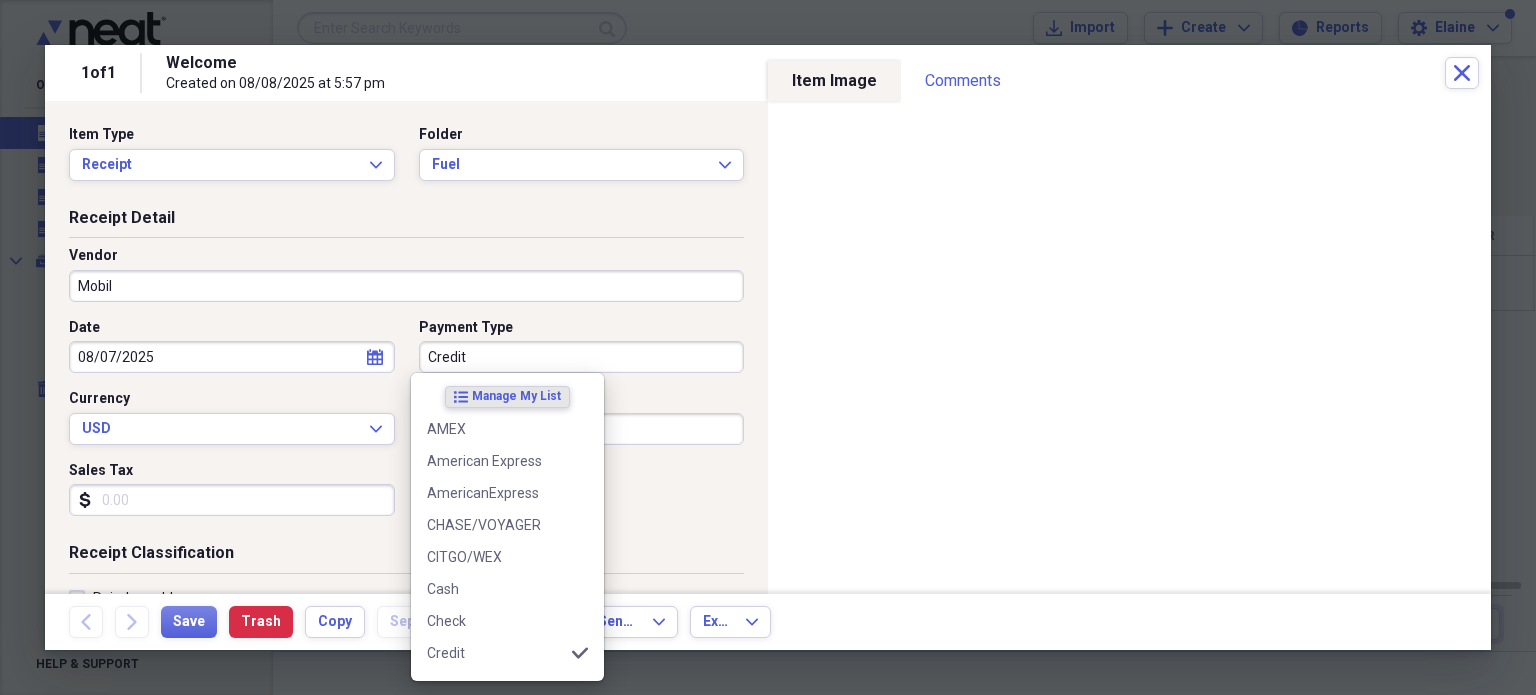 click on "Credit" at bounding box center [582, 357] 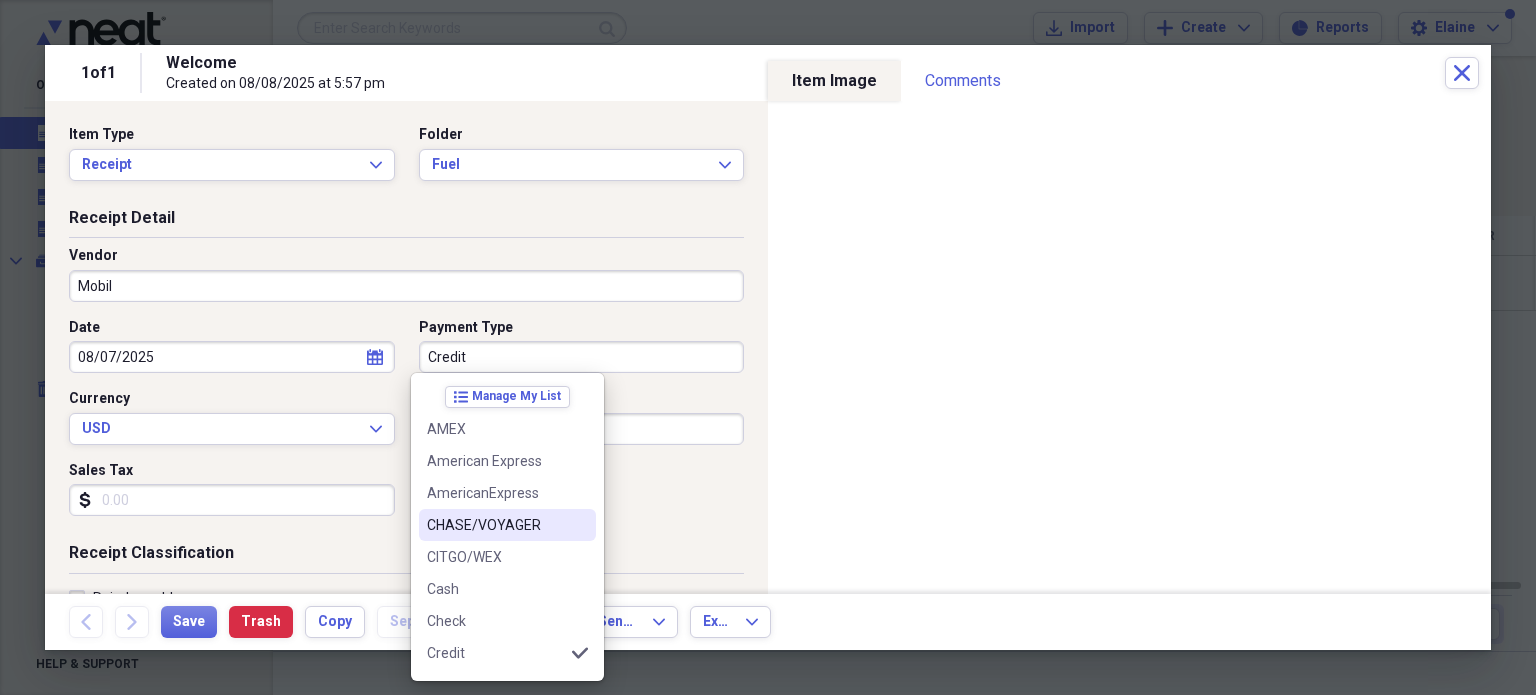 scroll, scrollTop: 348, scrollLeft: 0, axis: vertical 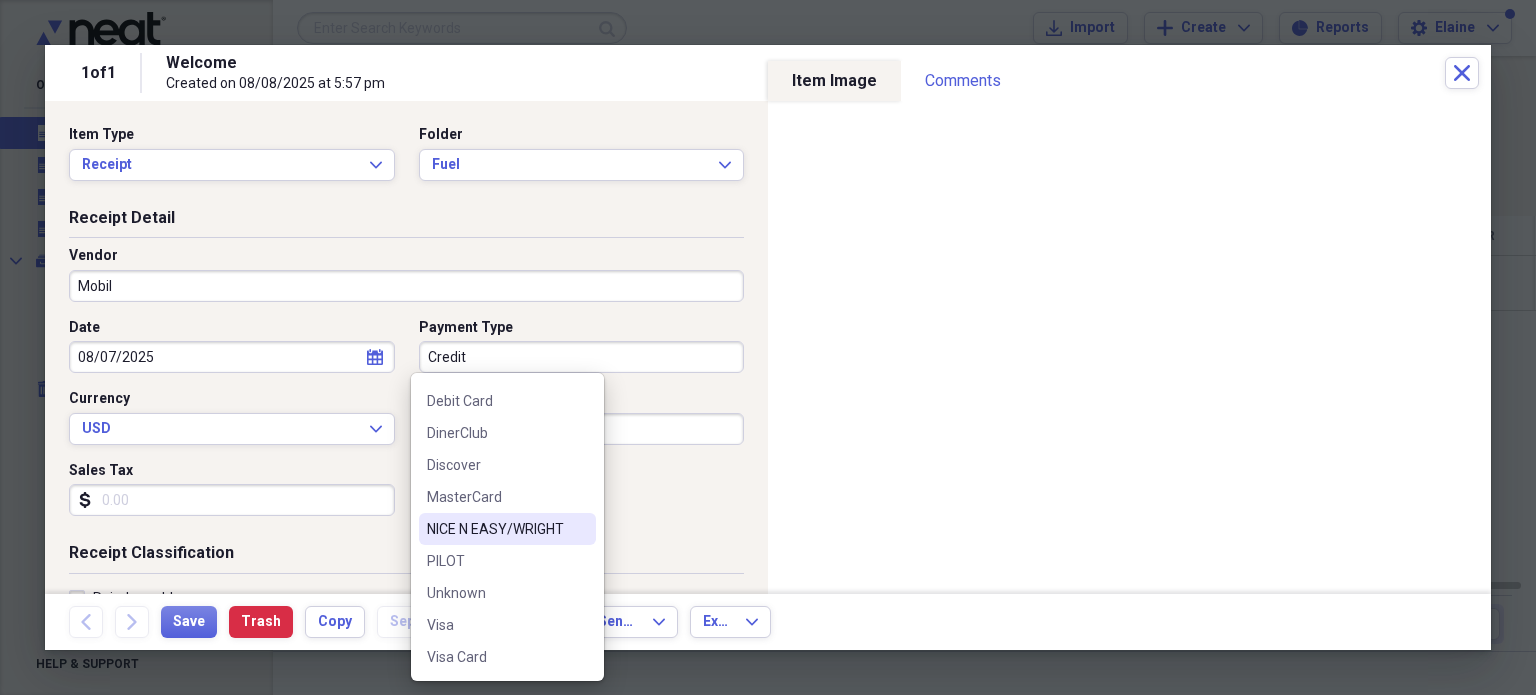 click on "NICE N EASY/WRIGHT" at bounding box center (495, 529) 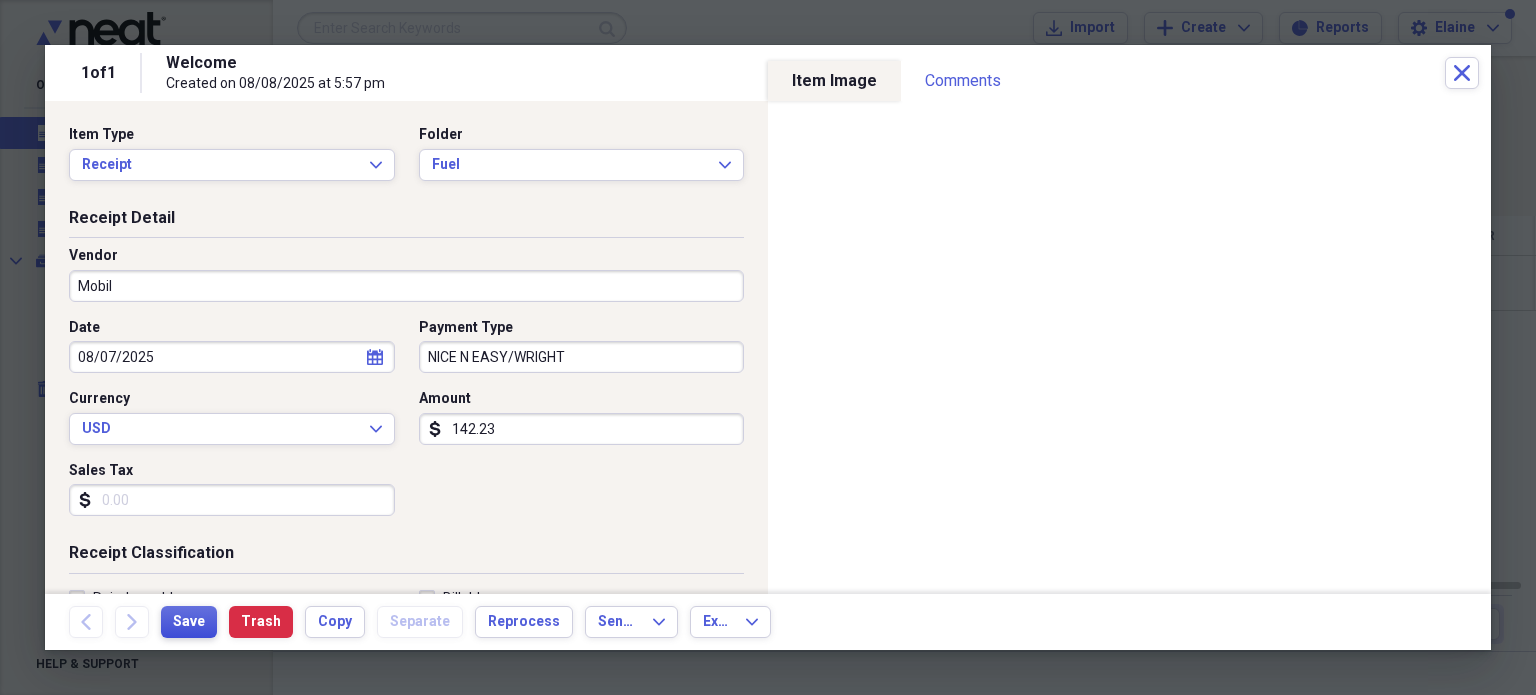 click on "Save" at bounding box center (189, 622) 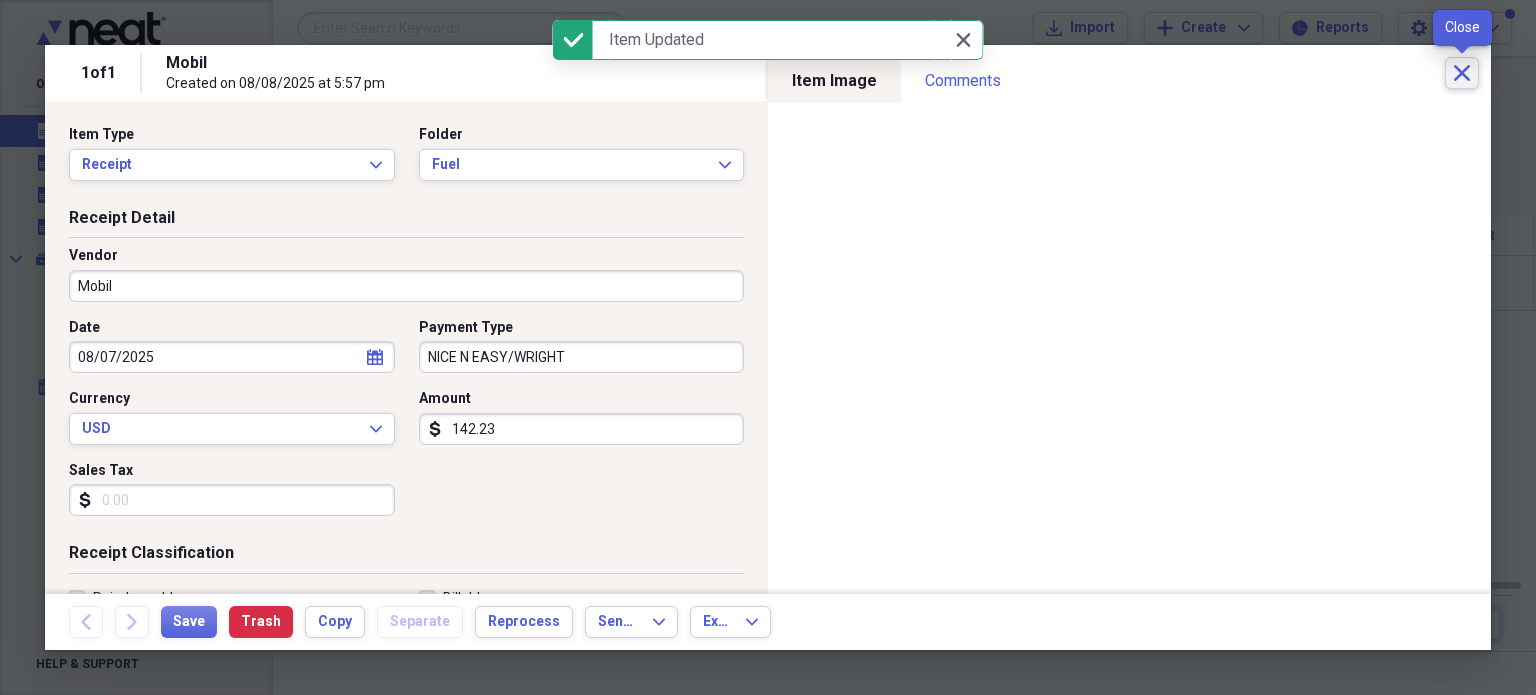click on "Close" at bounding box center [1462, 73] 